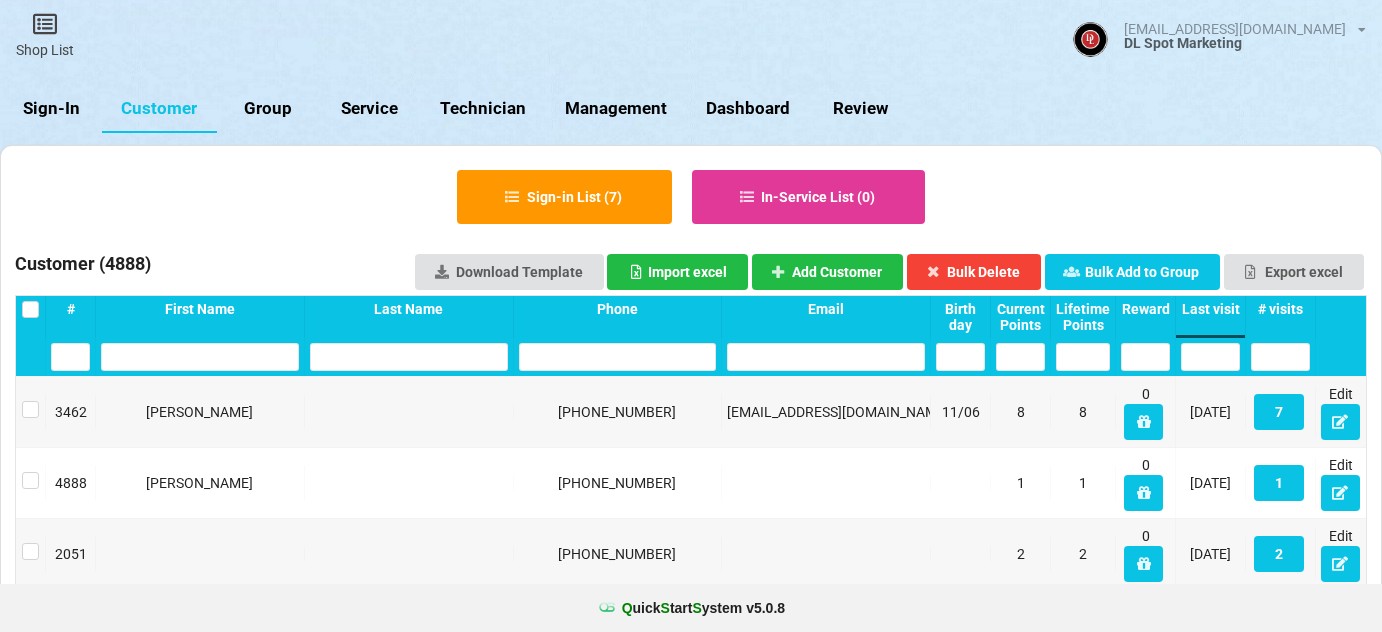 select on "25" 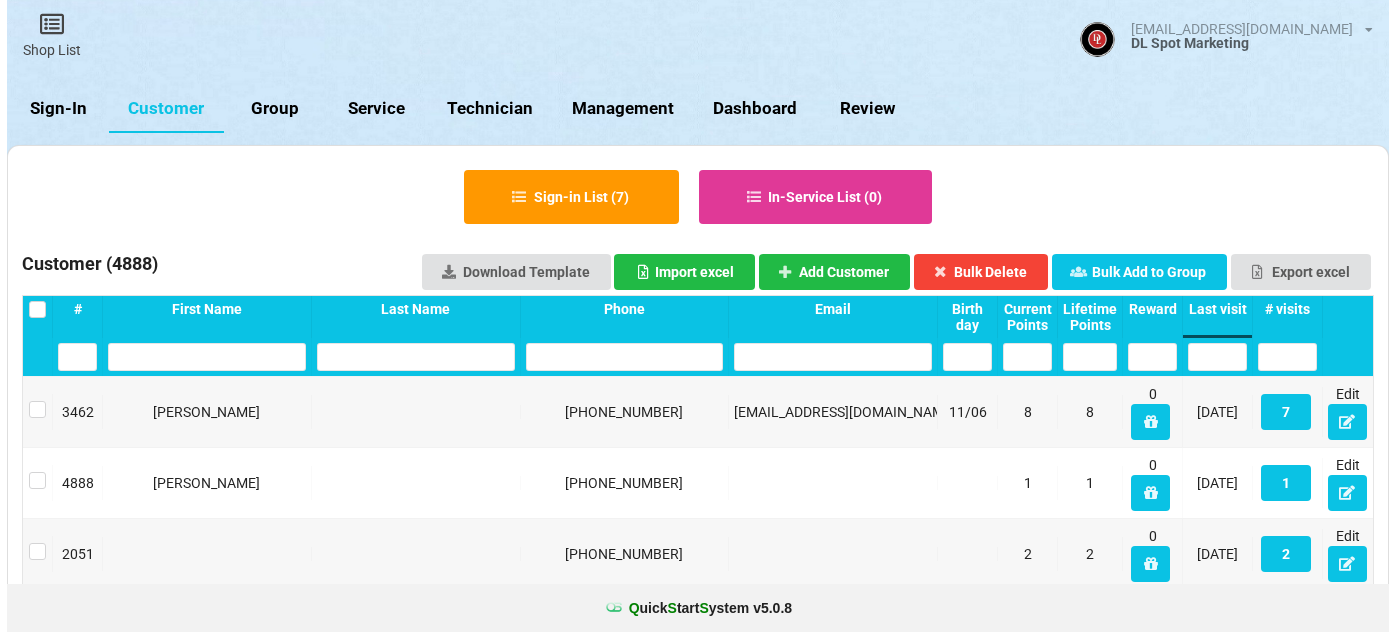 scroll, scrollTop: 0, scrollLeft: 0, axis: both 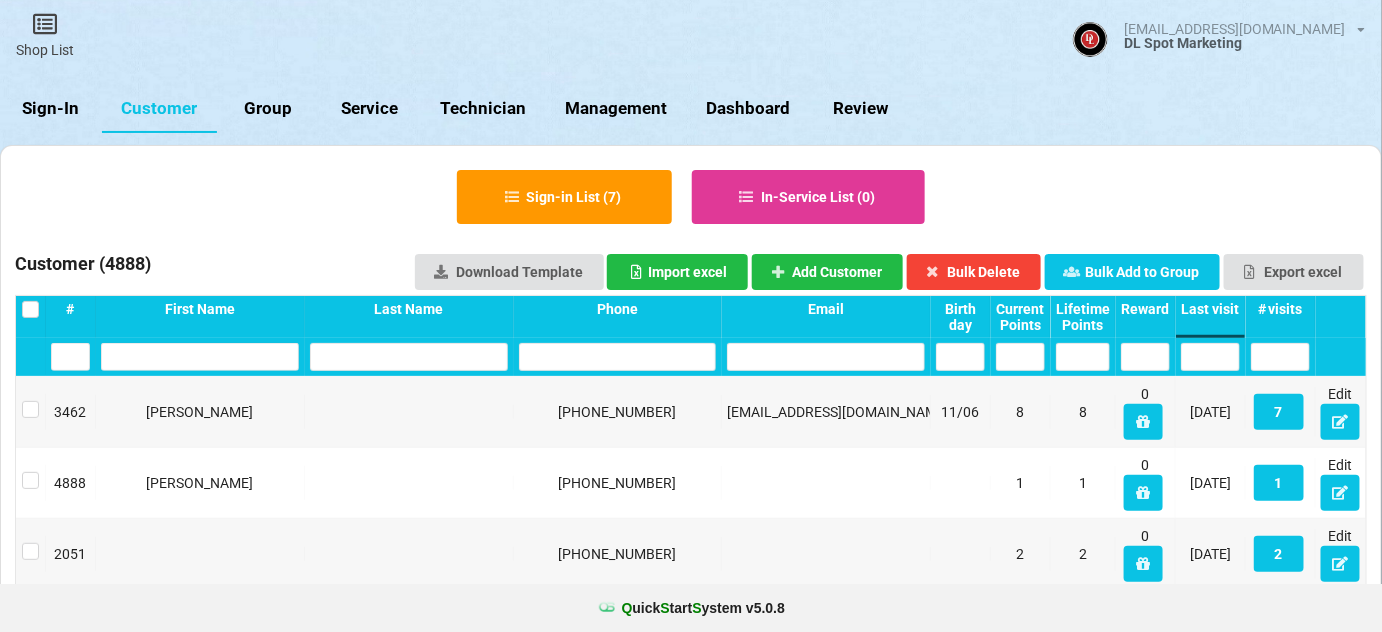 click on "Sign-In" at bounding box center (51, 109) 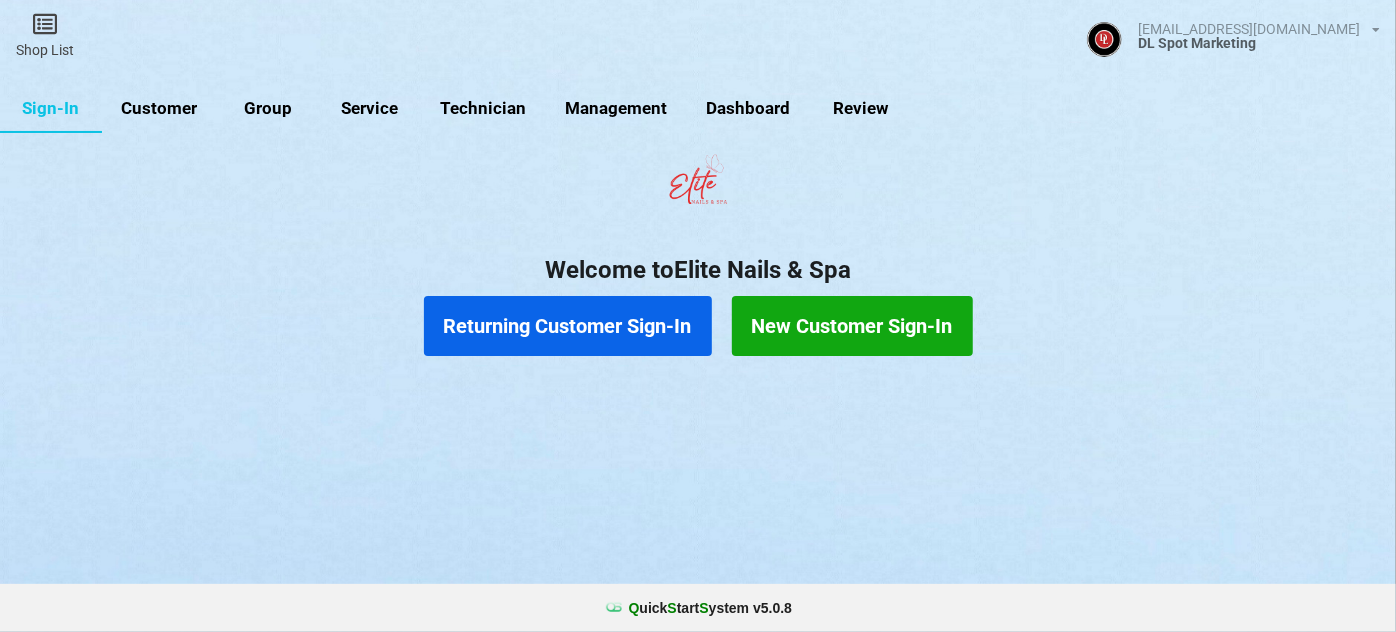 click on "Customer" at bounding box center (159, 109) 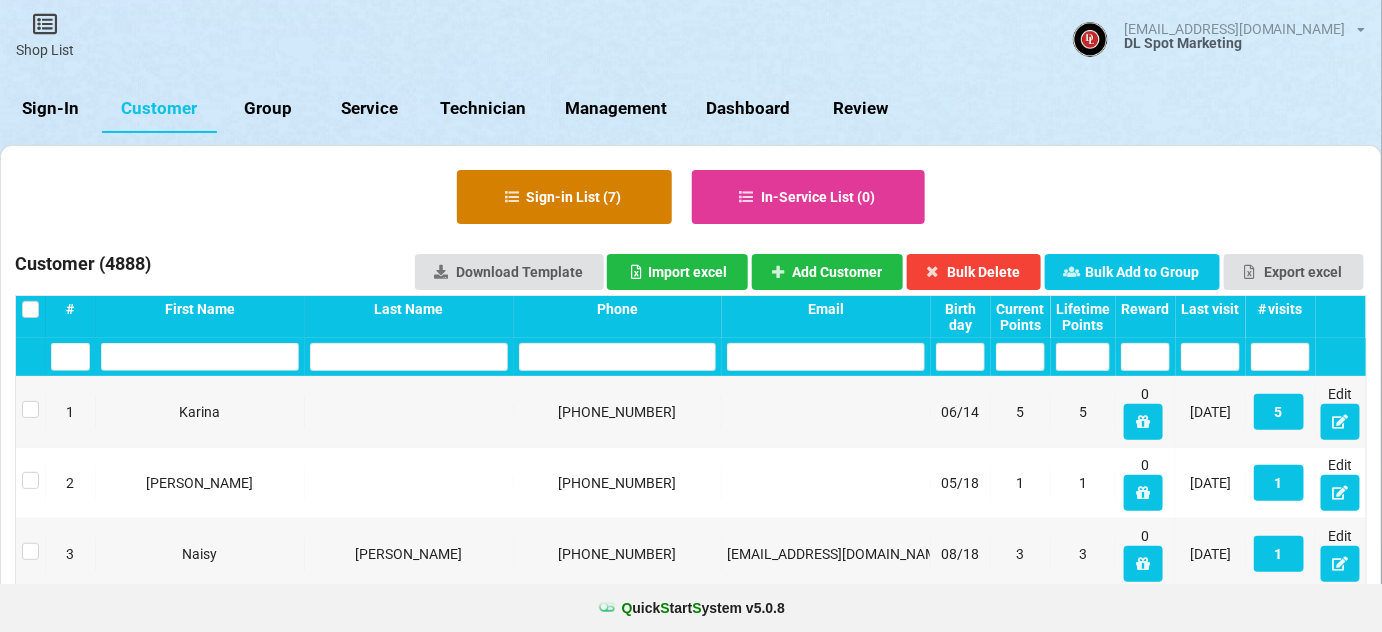click on "Sign-in List ( 7 )" at bounding box center (564, 197) 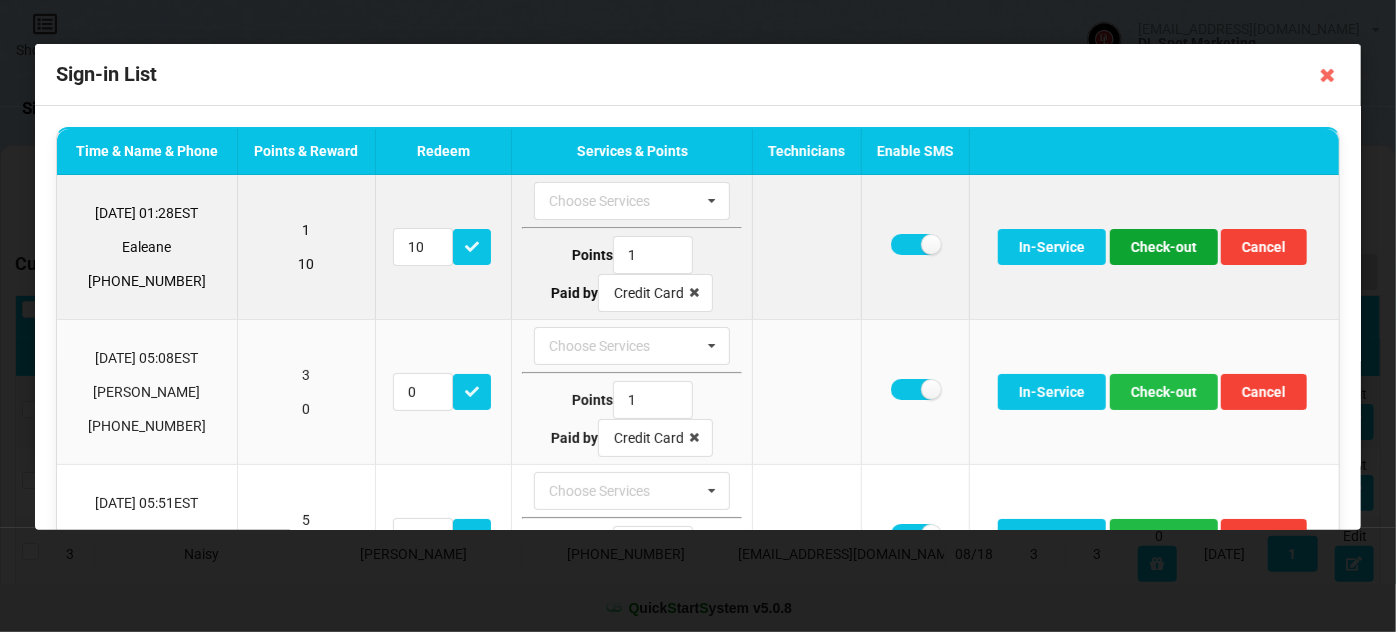 click on "Check-out" at bounding box center (1164, 247) 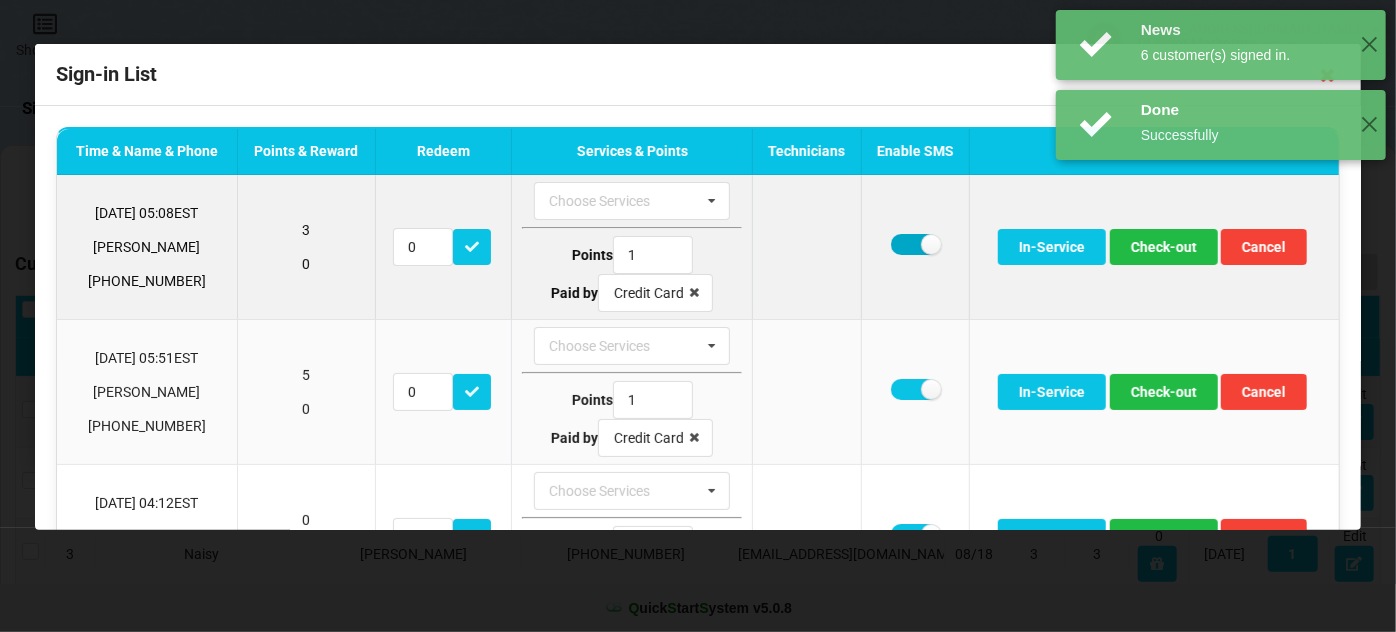 click at bounding box center [915, 244] 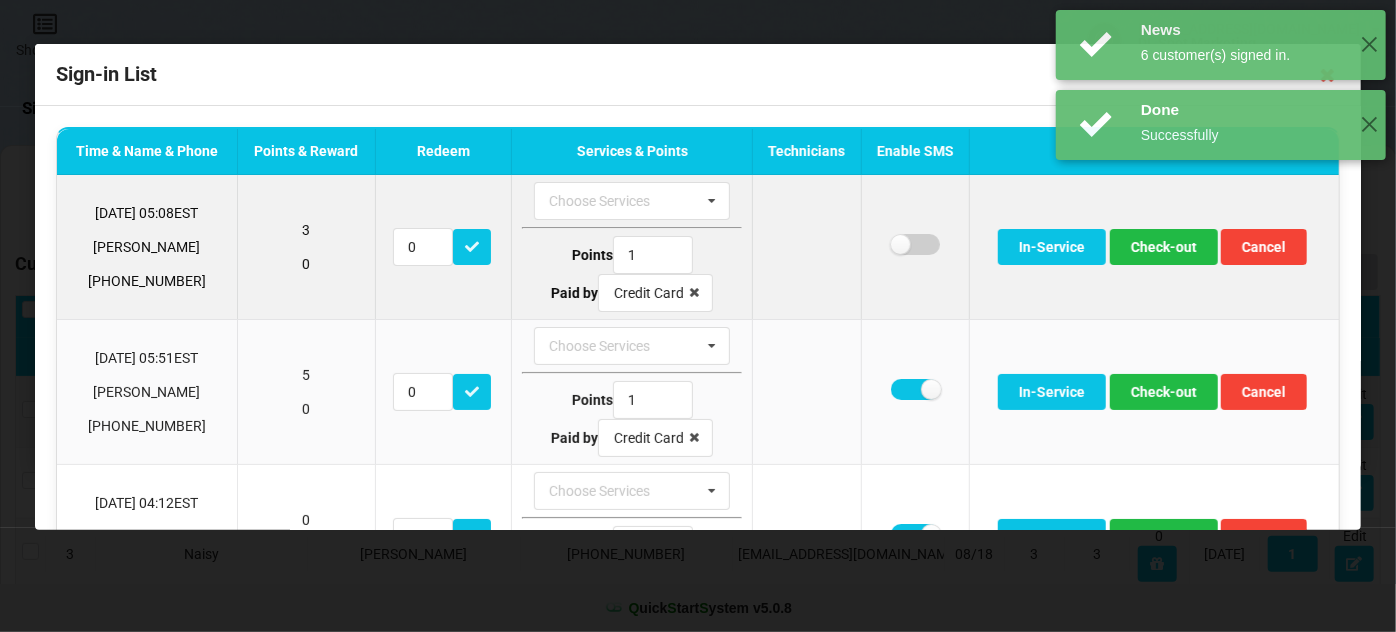 checkbox on "false" 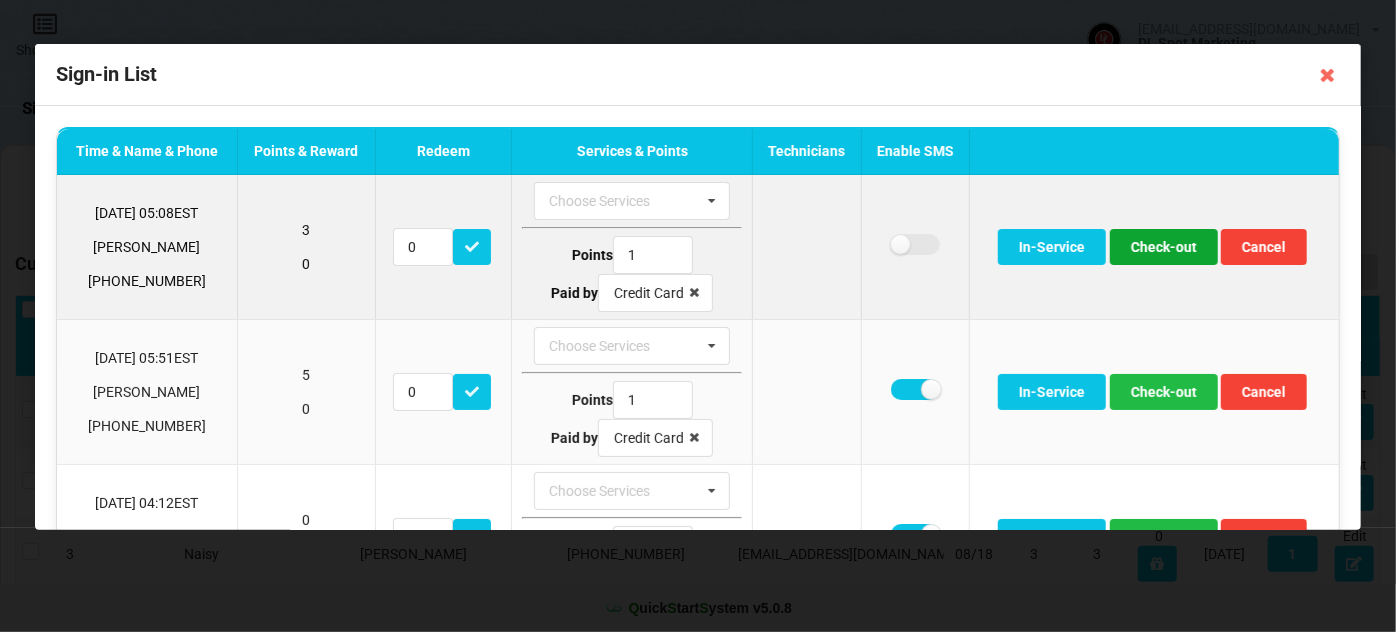 click on "Check-out" at bounding box center [1164, 247] 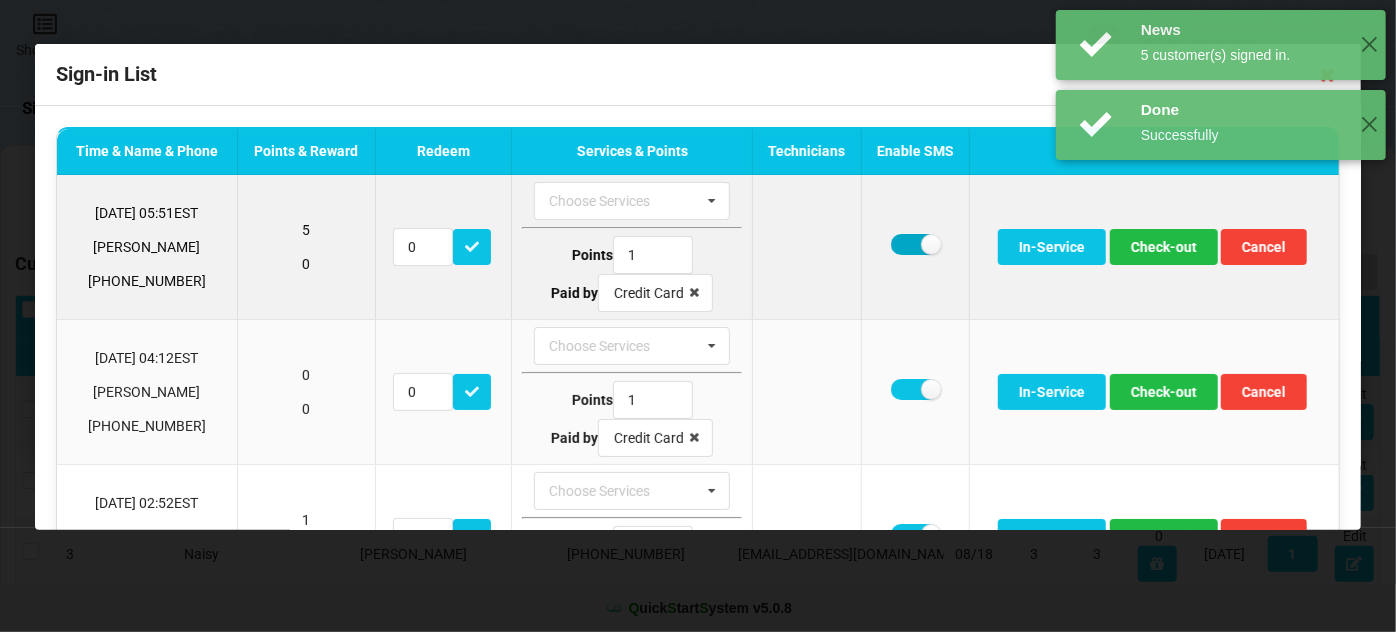 click at bounding box center (915, 244) 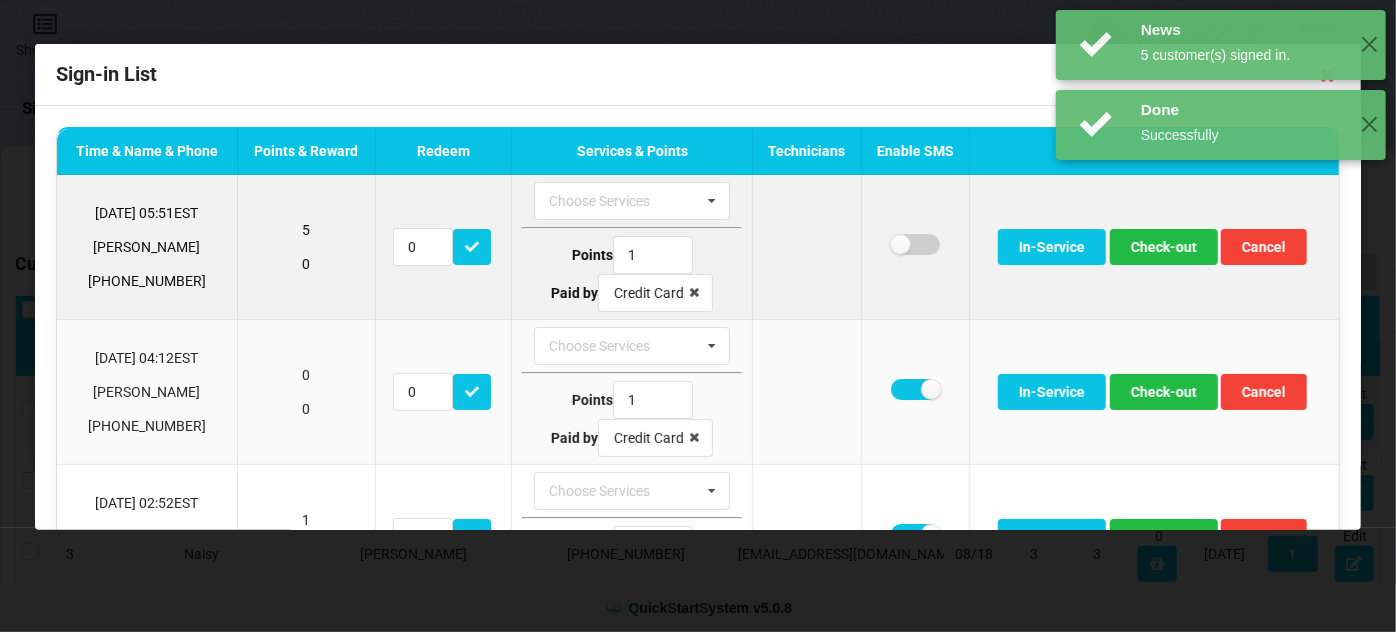checkbox on "false" 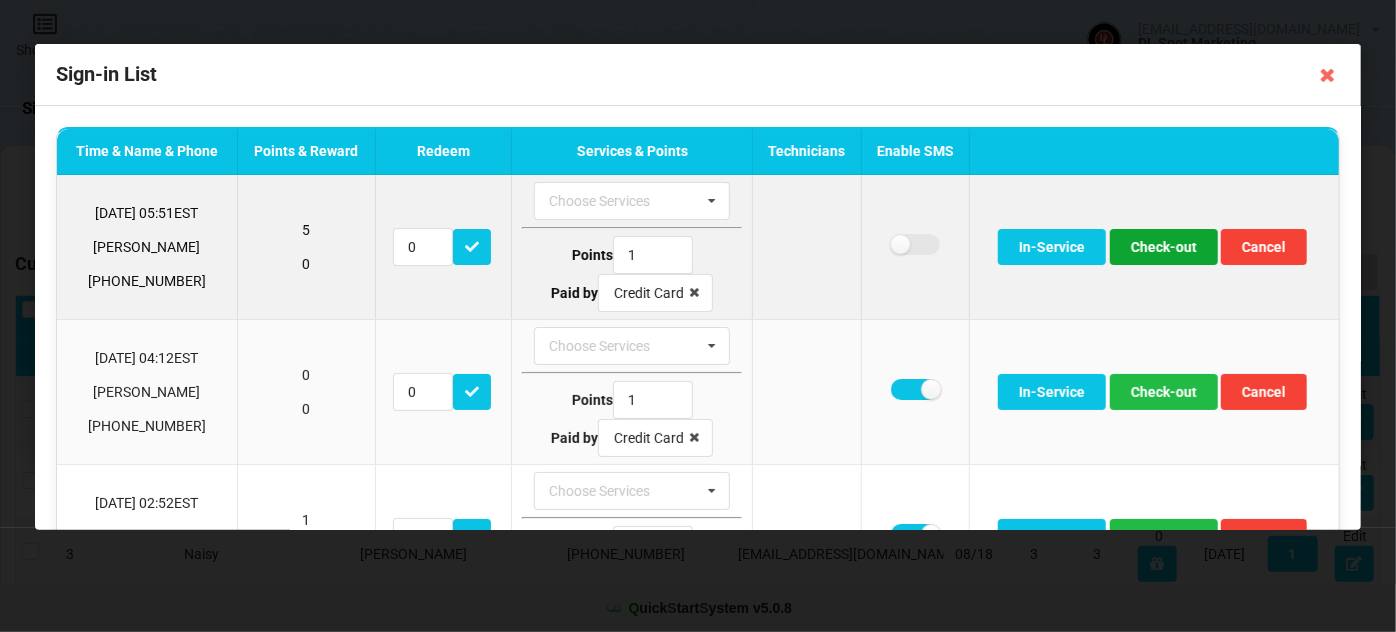 click on "Check-out" at bounding box center (1164, 247) 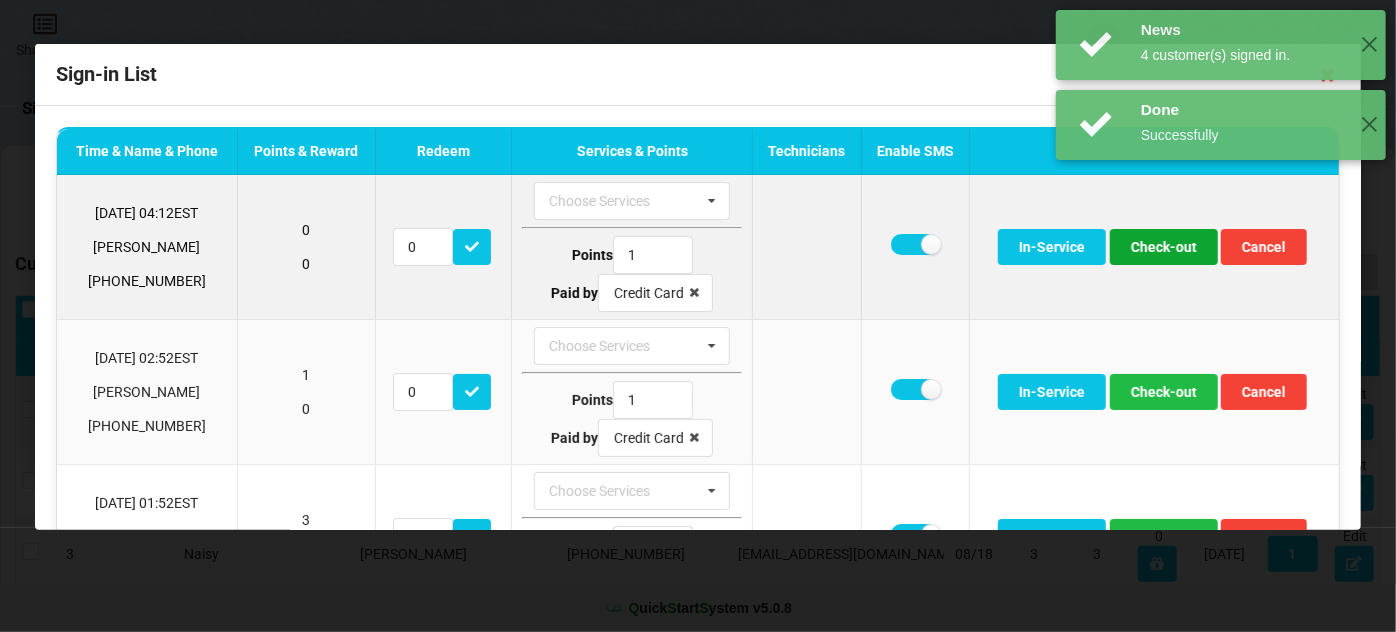 click on "Check-out" at bounding box center [1164, 247] 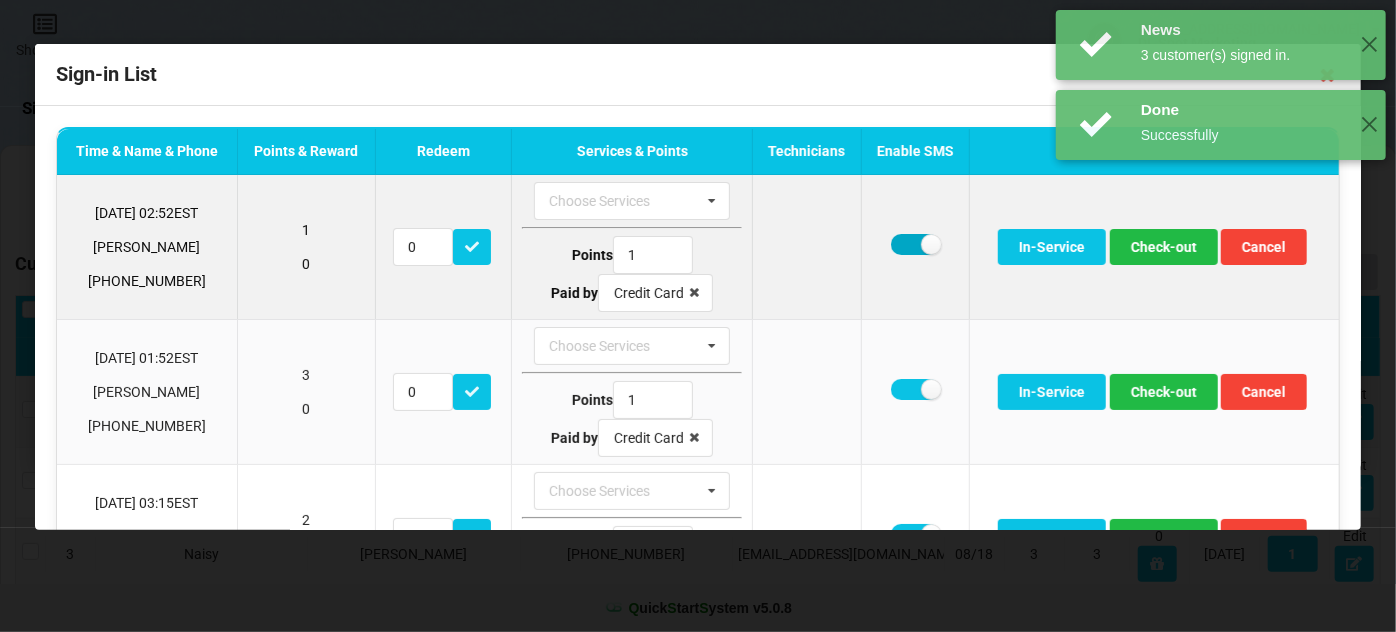 click at bounding box center (915, 244) 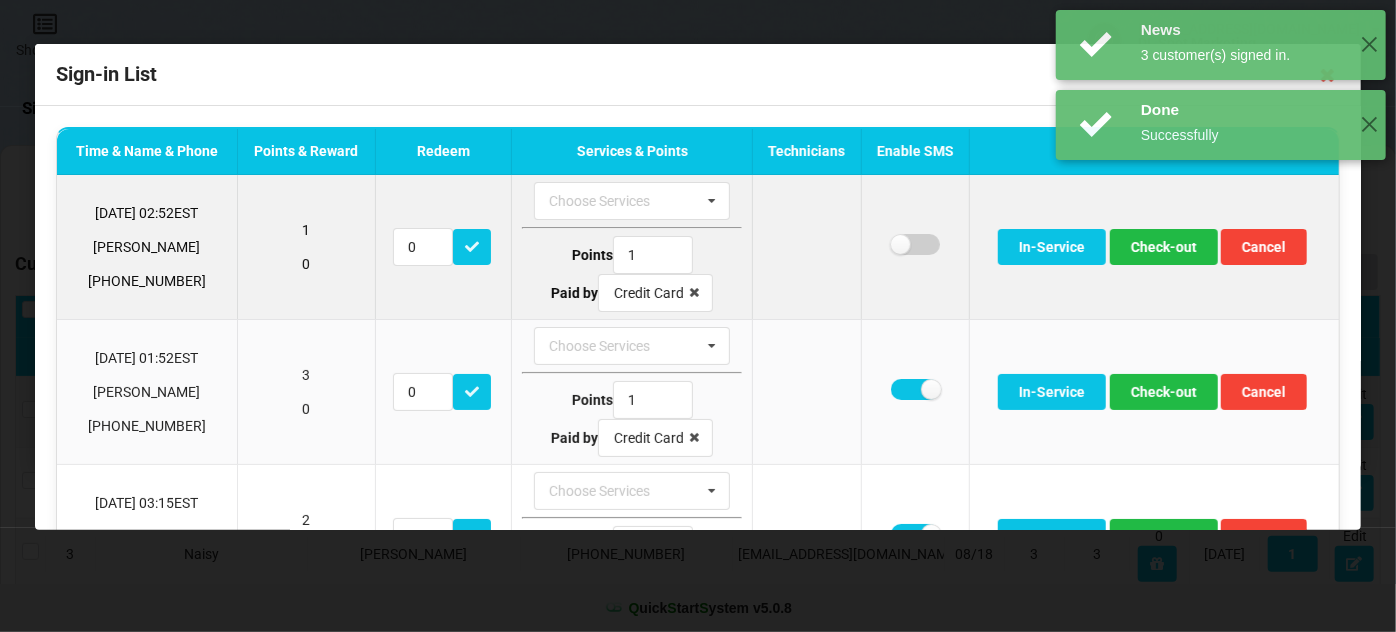 checkbox on "false" 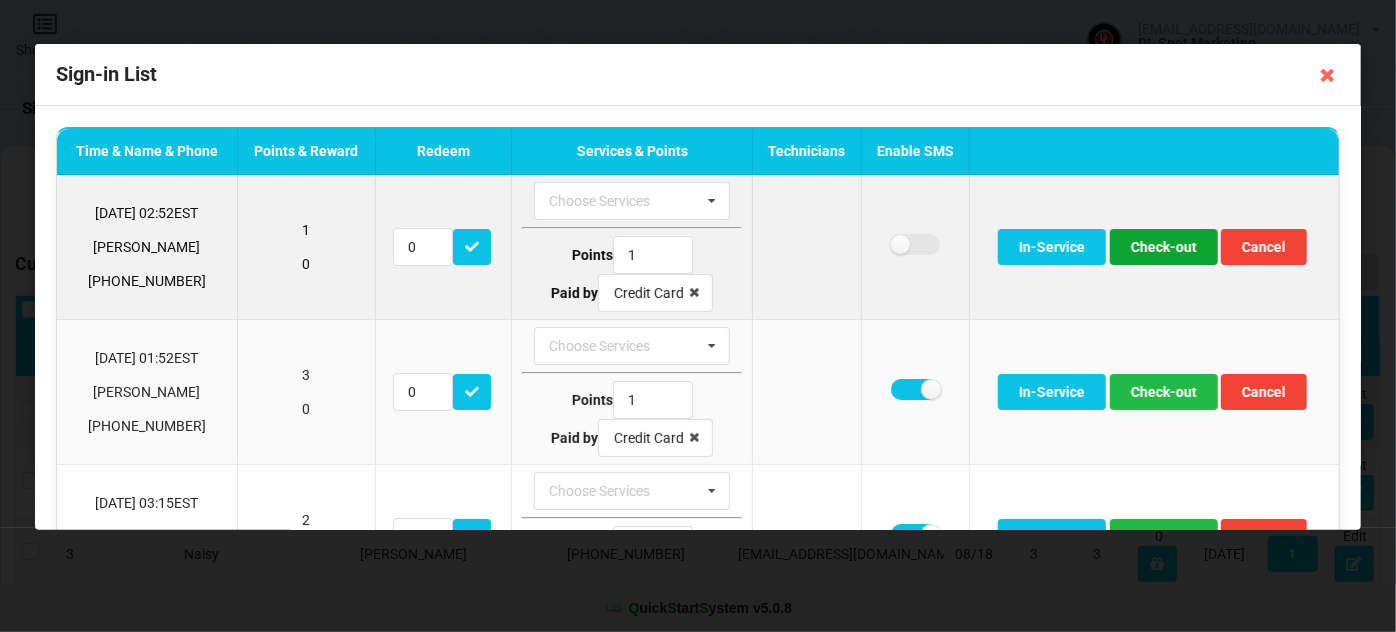 click on "Check-out" at bounding box center [1164, 247] 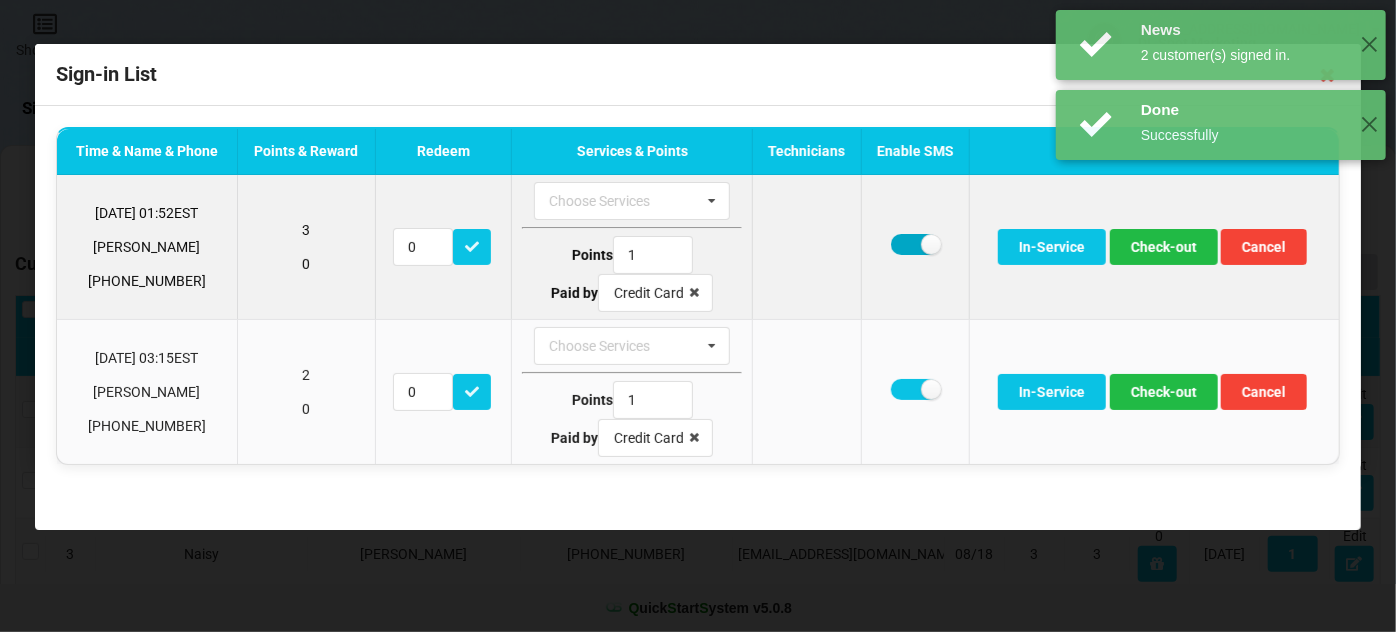 click at bounding box center (915, 244) 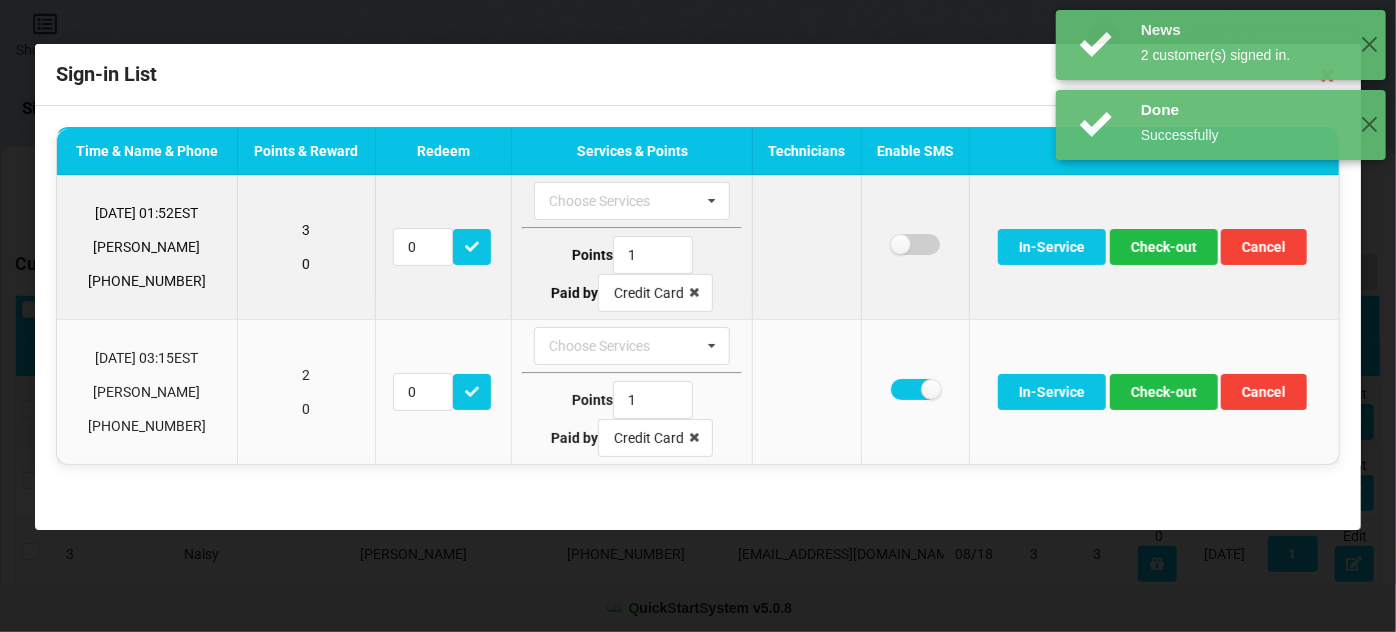 checkbox on "false" 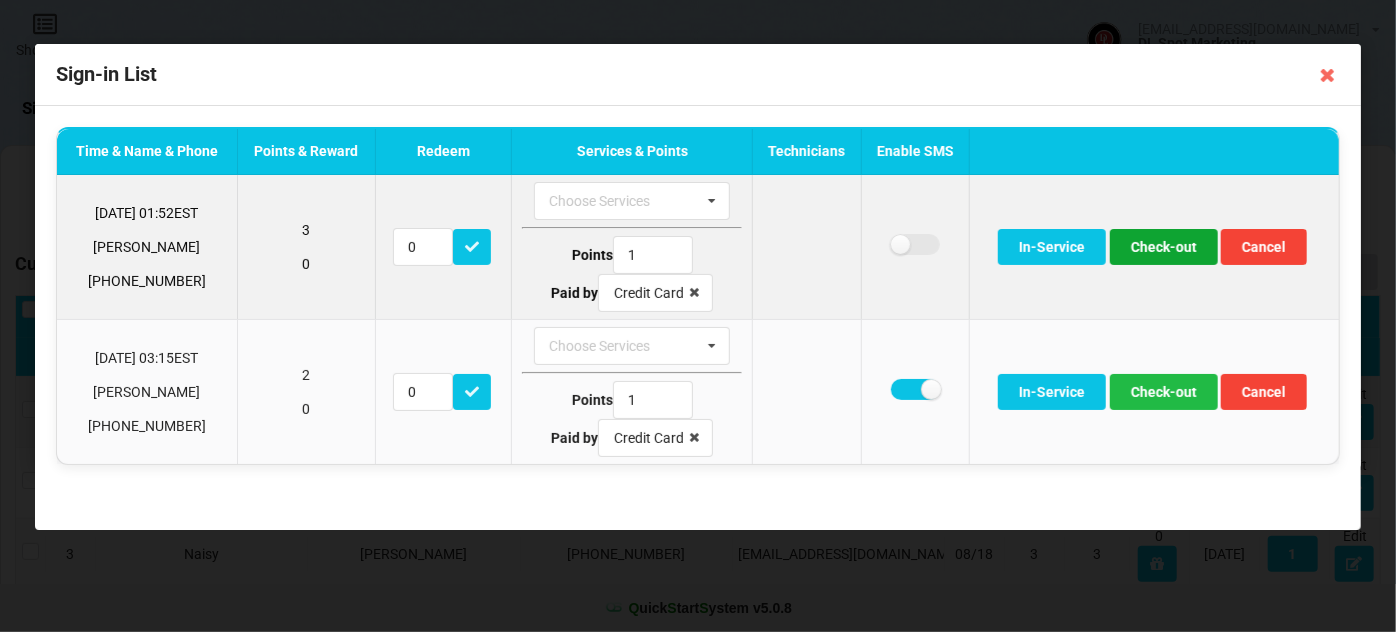 click on "Check-out" at bounding box center (1164, 247) 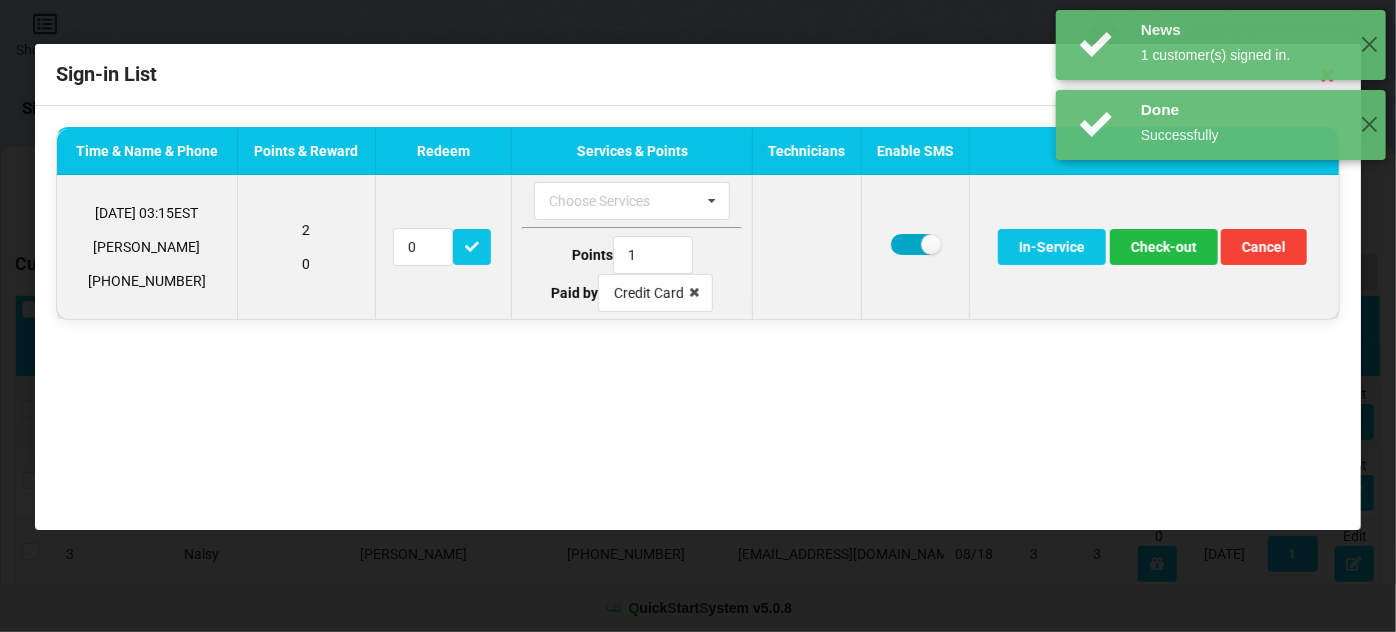 click at bounding box center (915, 244) 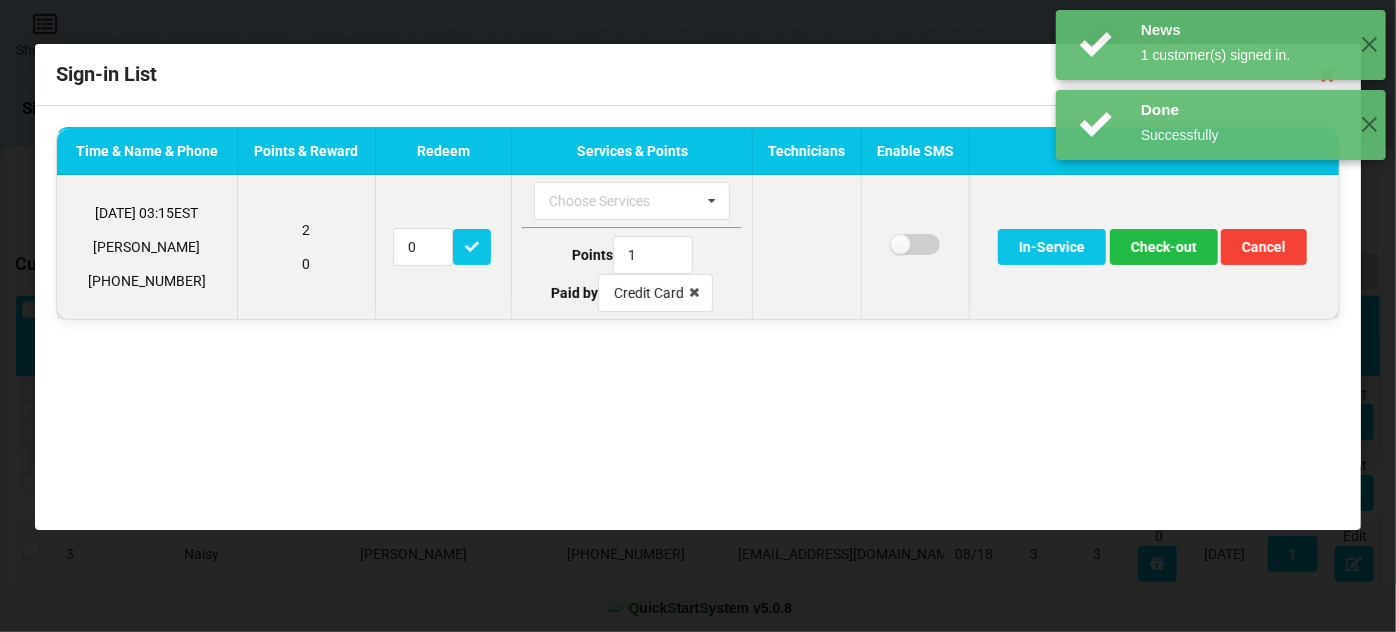 checkbox on "false" 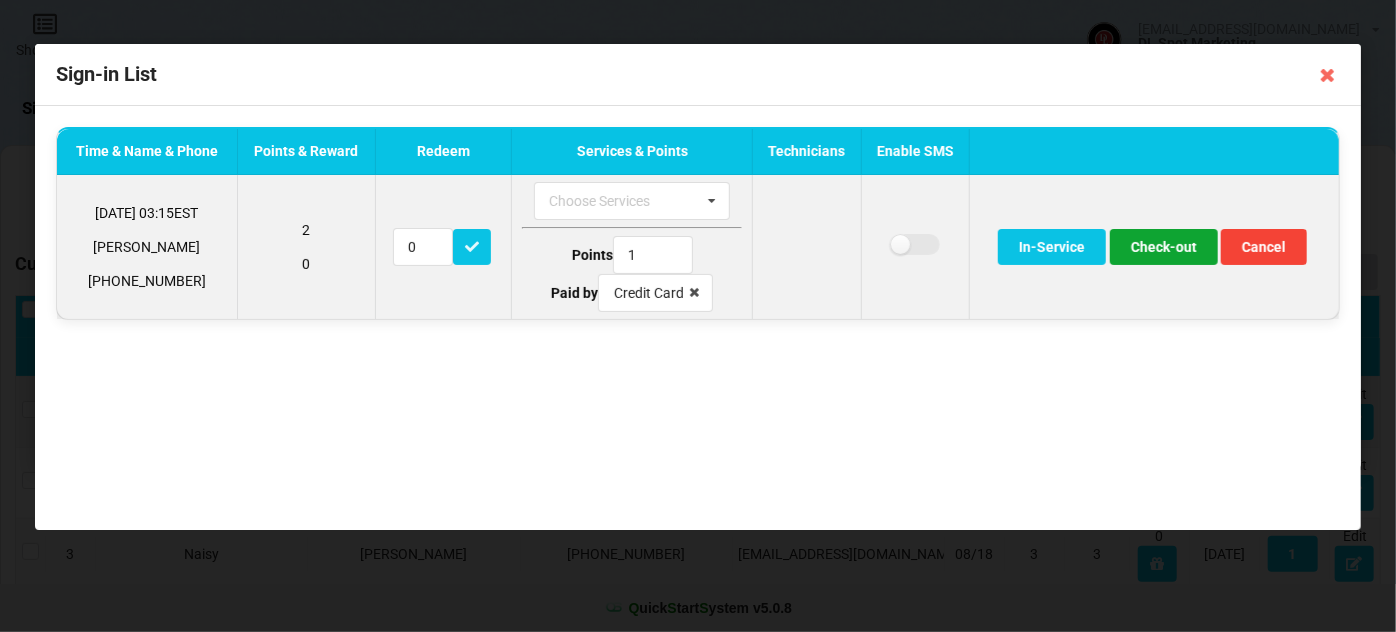 click on "Check-out" at bounding box center (1164, 247) 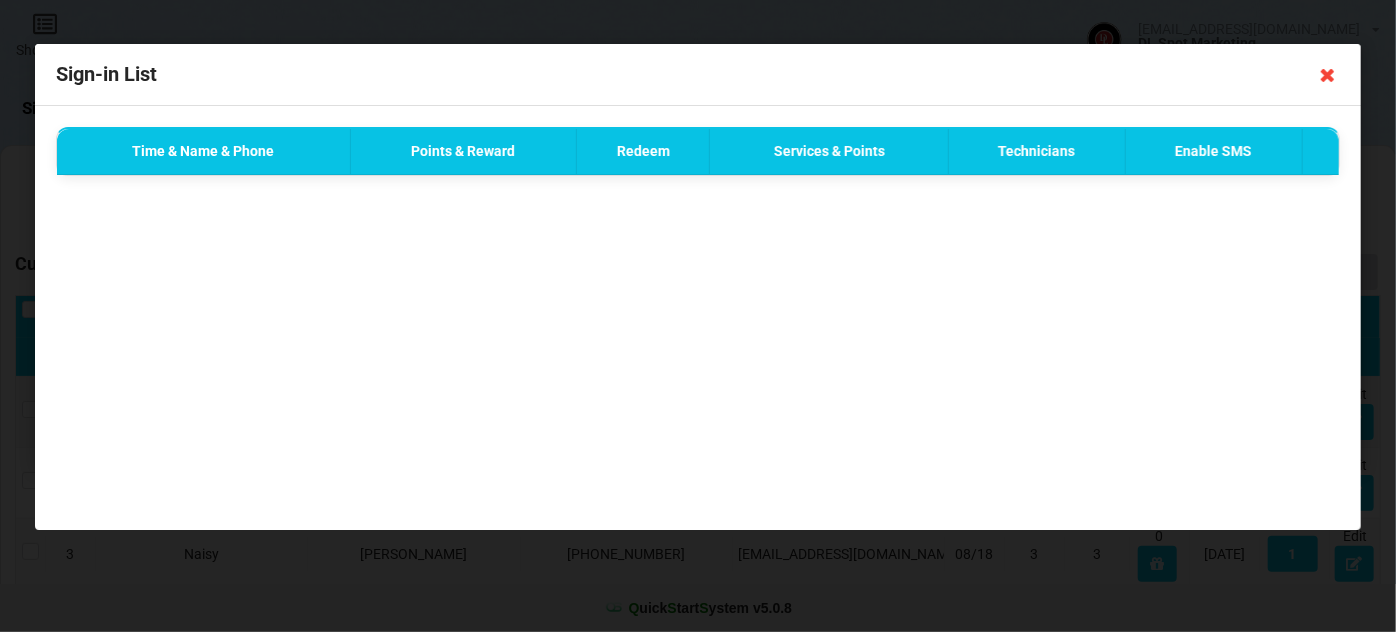 click at bounding box center [1328, 75] 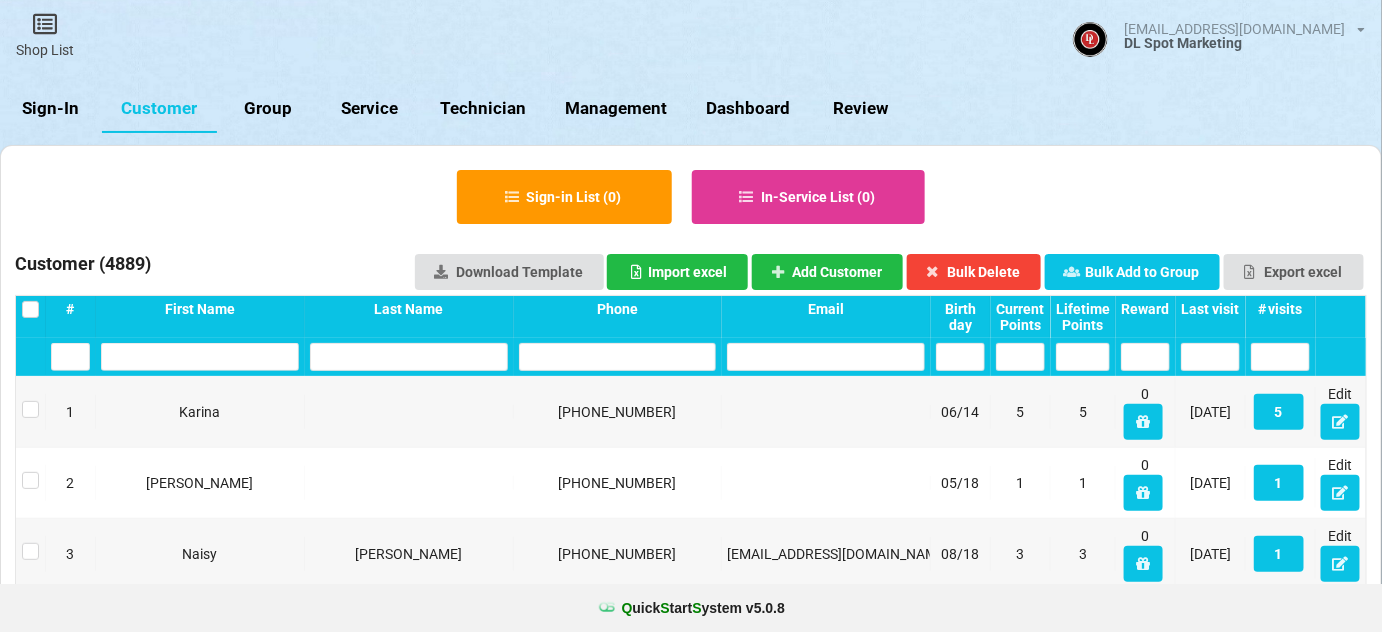 click on "Sign-In" at bounding box center (51, 109) 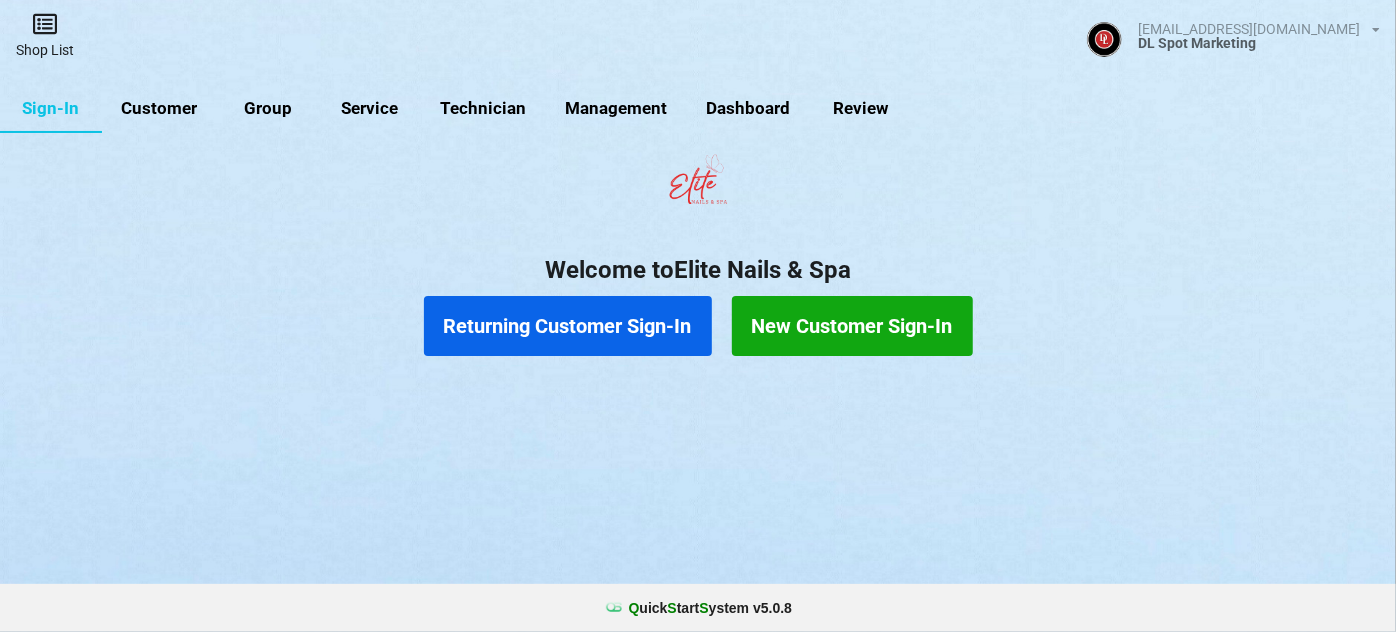 click on "Shop List" at bounding box center [45, 35] 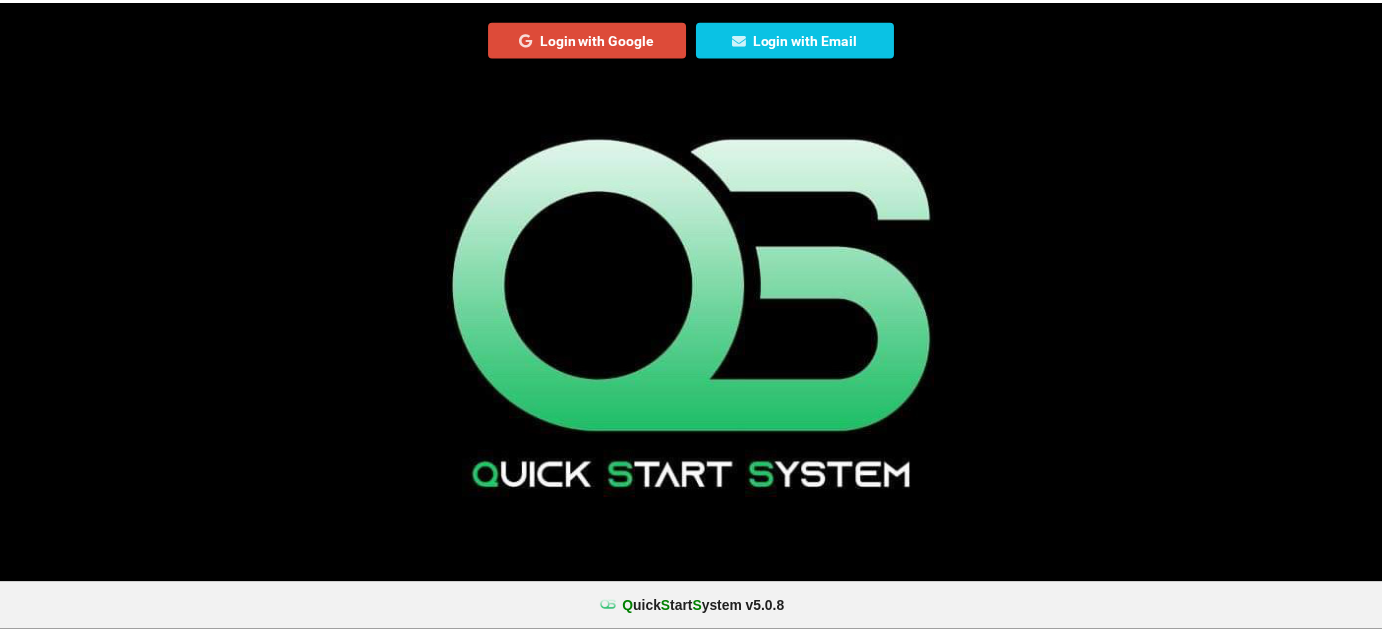 scroll, scrollTop: 0, scrollLeft: 0, axis: both 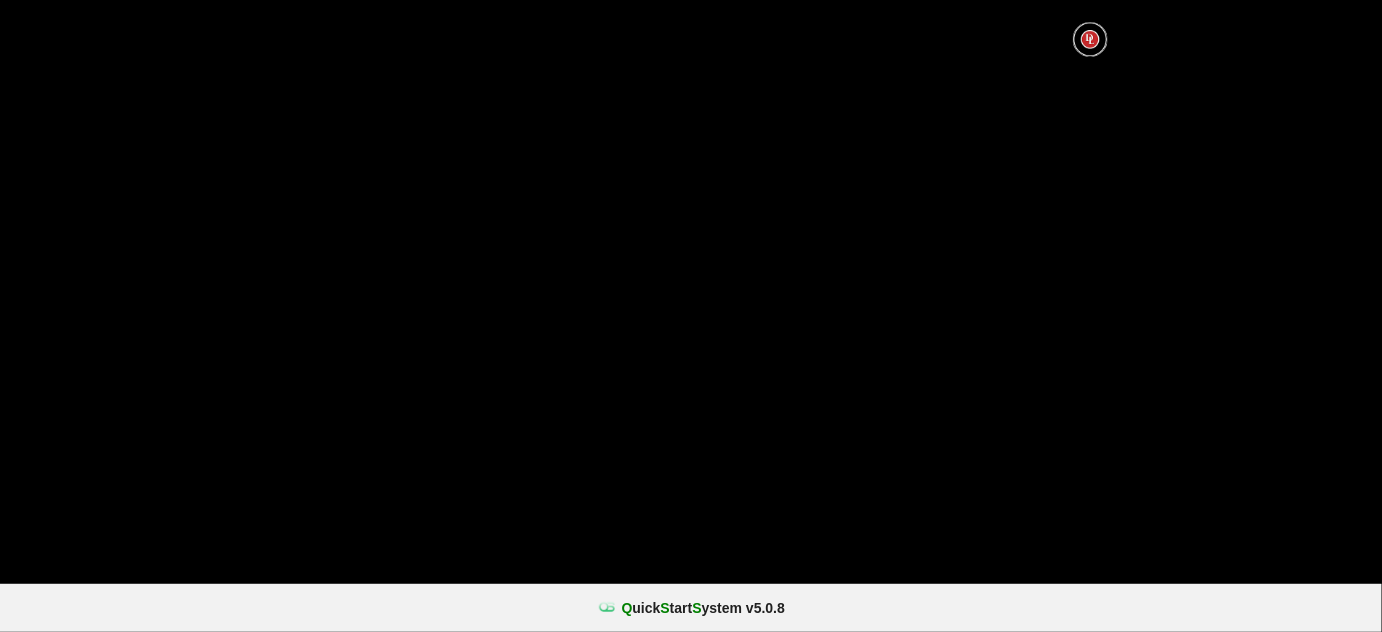 select on "25" 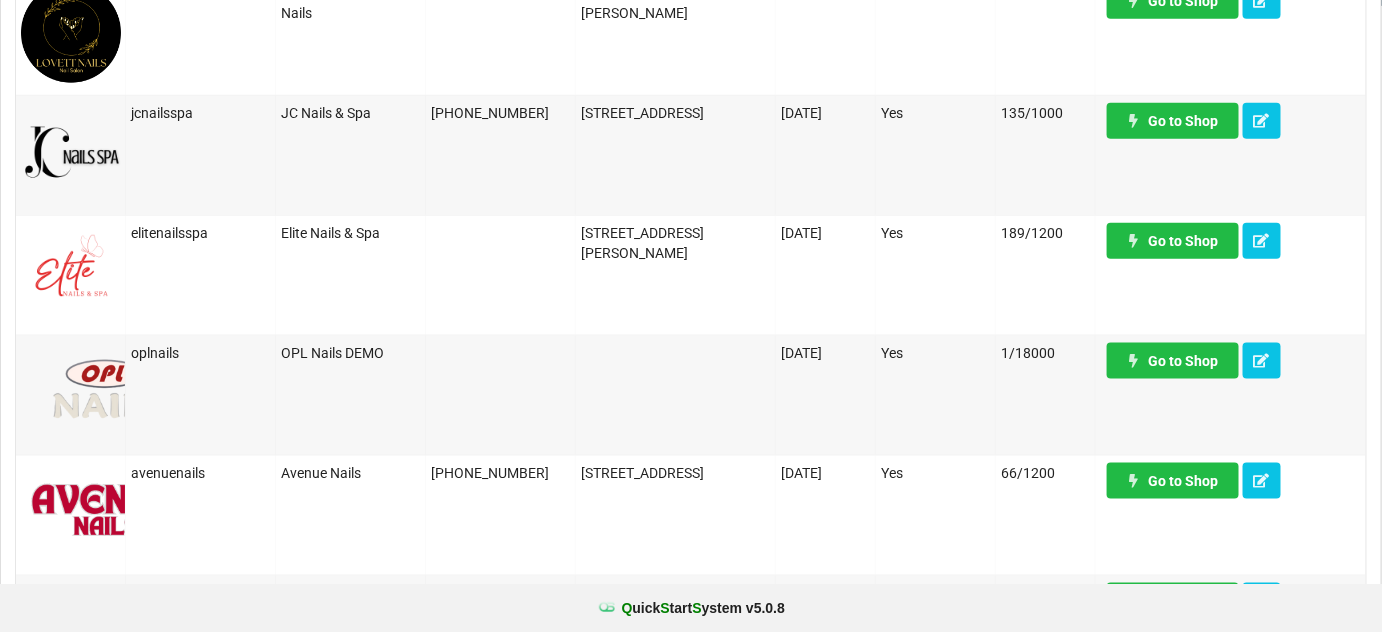 scroll, scrollTop: 727, scrollLeft: 0, axis: vertical 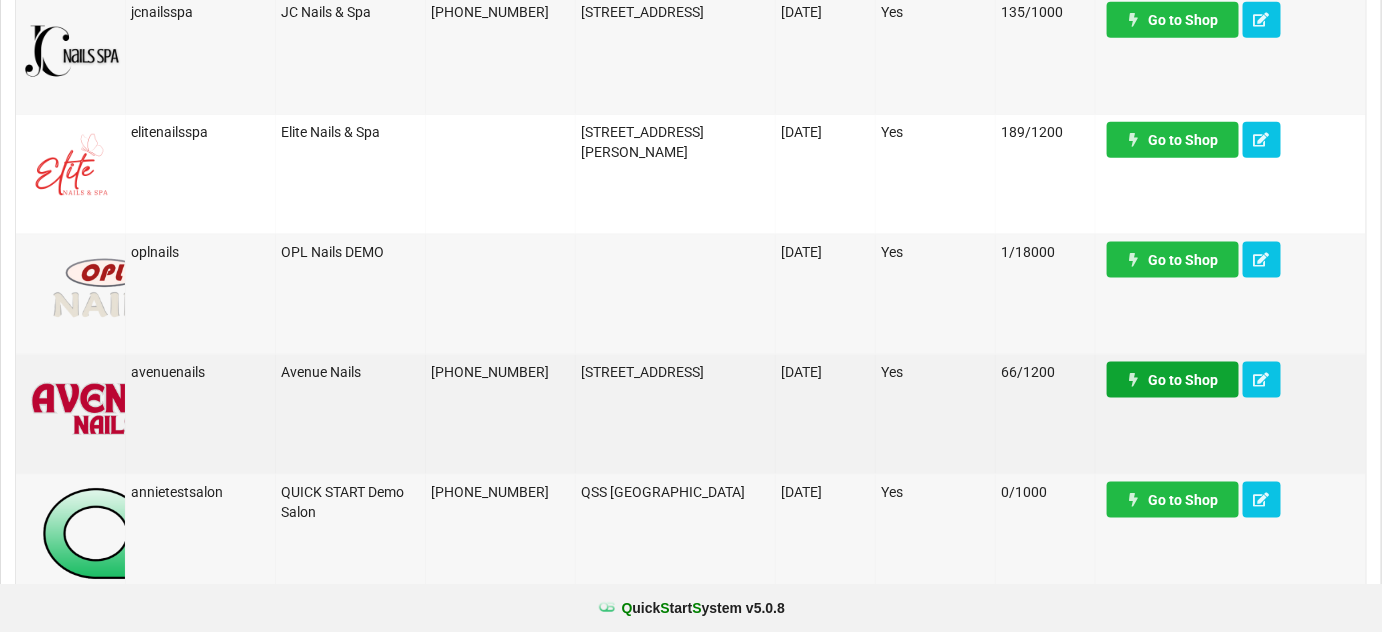 click on "Go to Shop" at bounding box center (1173, 380) 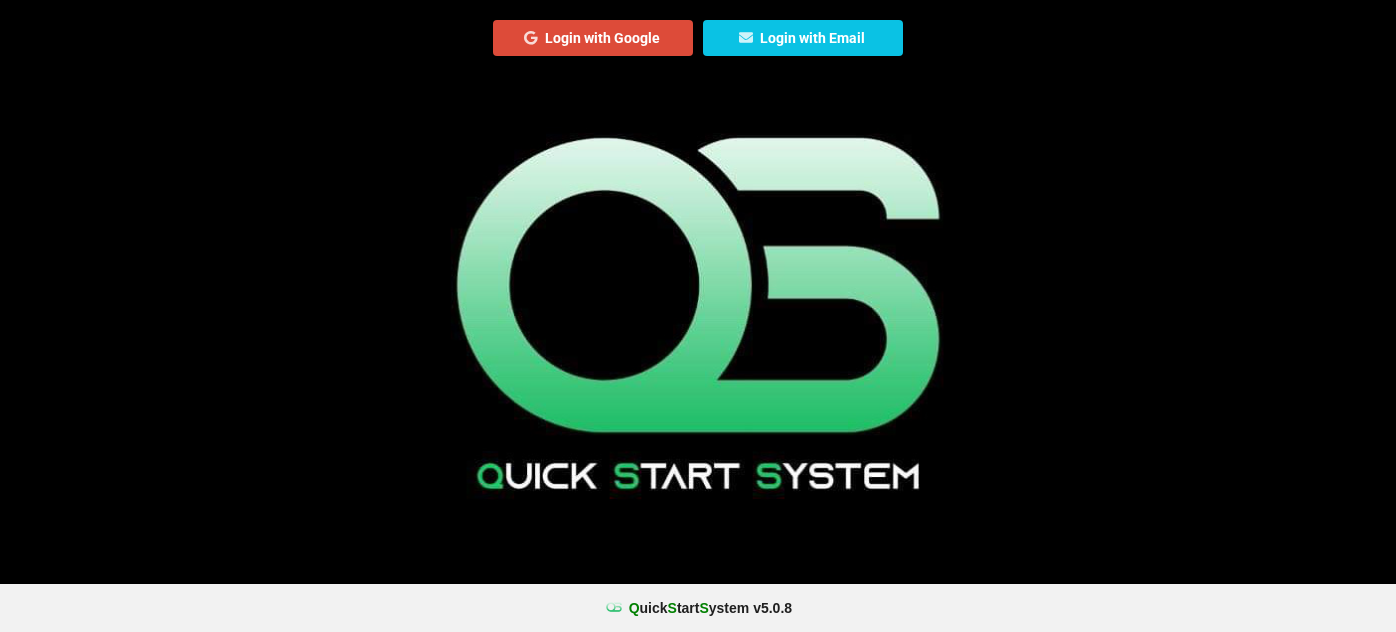 scroll, scrollTop: 0, scrollLeft: 0, axis: both 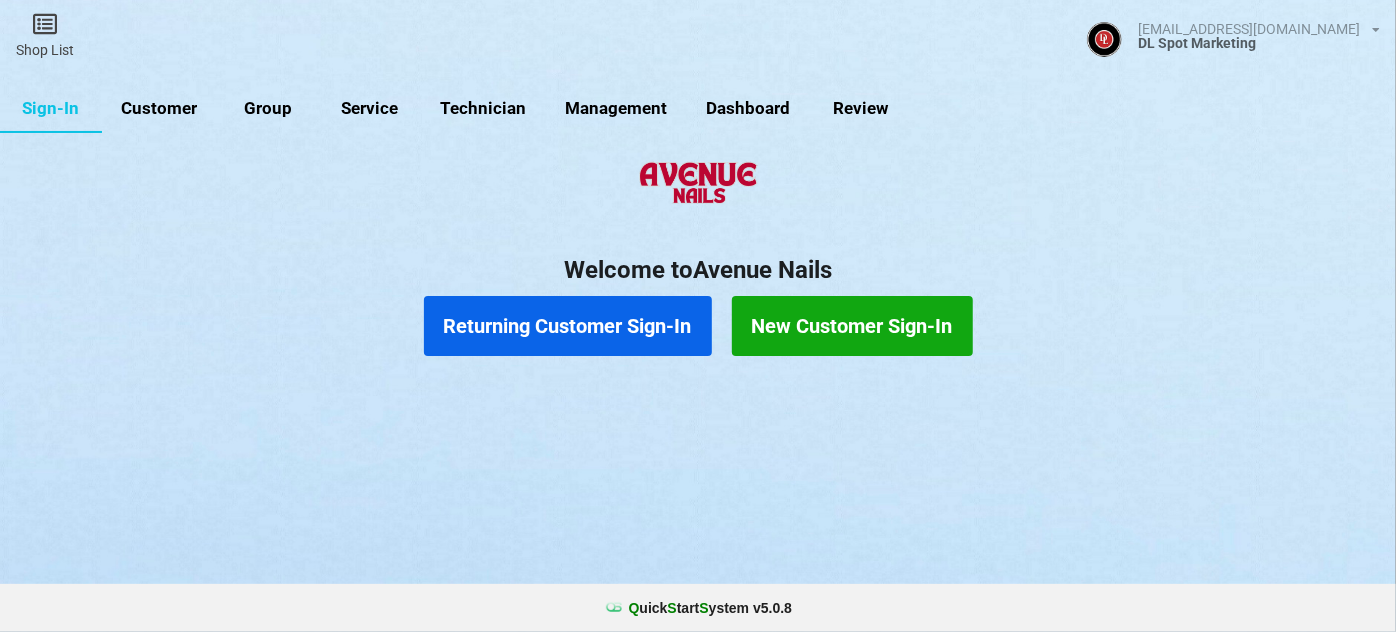 click on "Customer" at bounding box center [159, 109] 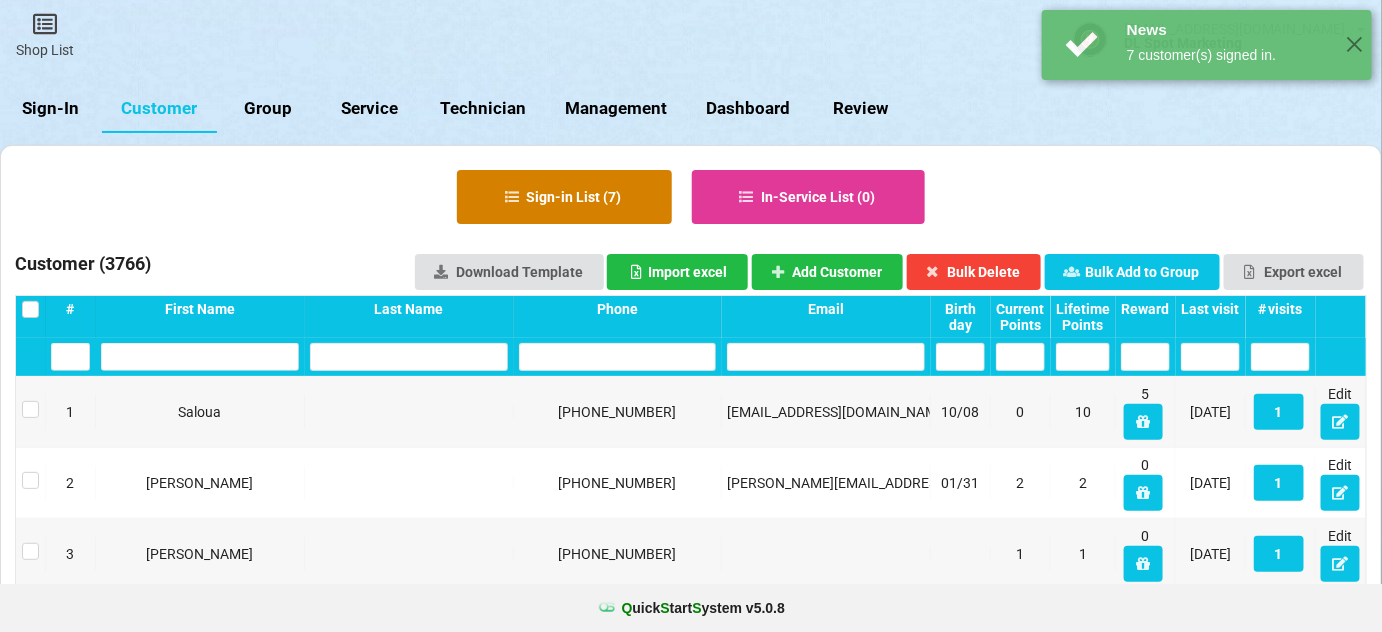 click on "Sign-in List ( 7 )" at bounding box center [564, 197] 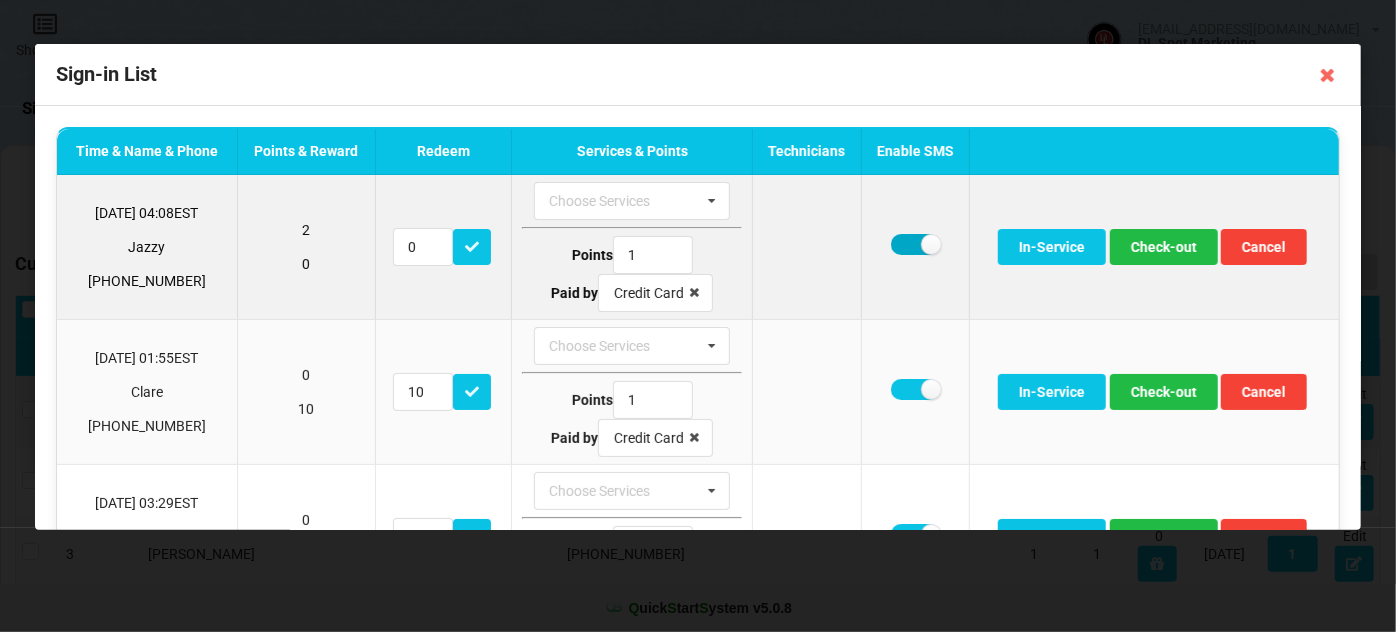 drag, startPoint x: 901, startPoint y: 244, endPoint x: 946, endPoint y: 247, distance: 45.099888 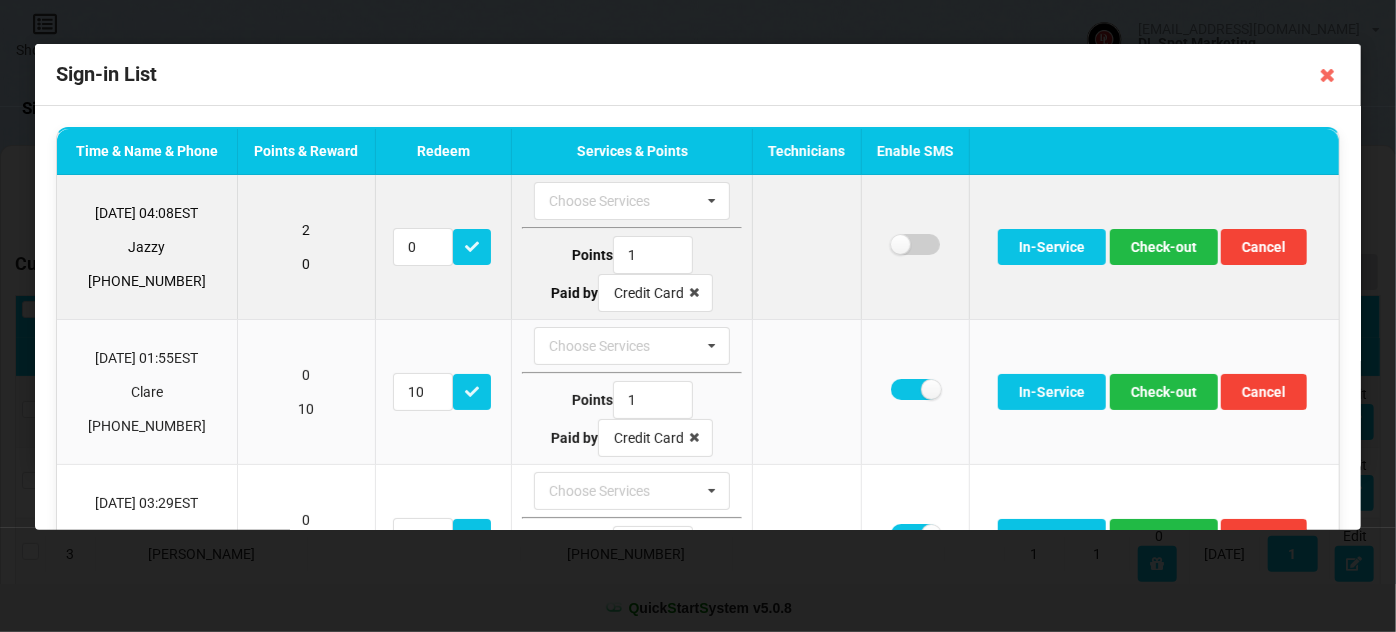 checkbox on "false" 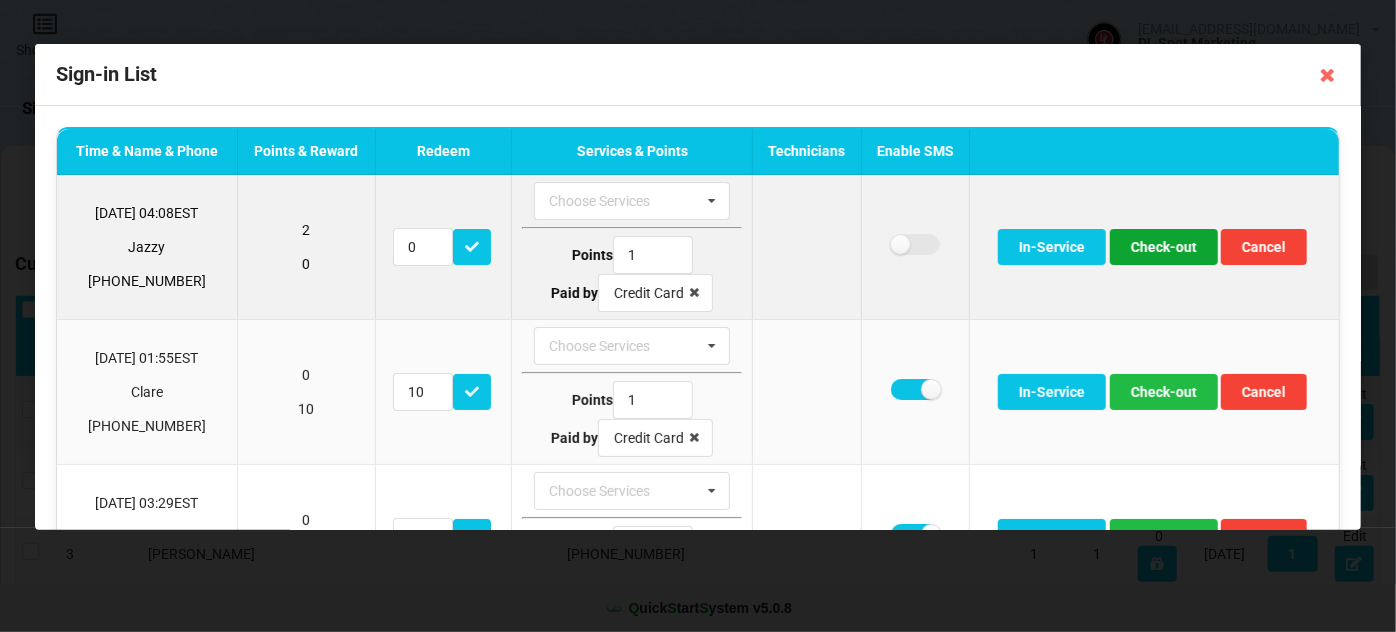 click on "Check-out" at bounding box center (1164, 247) 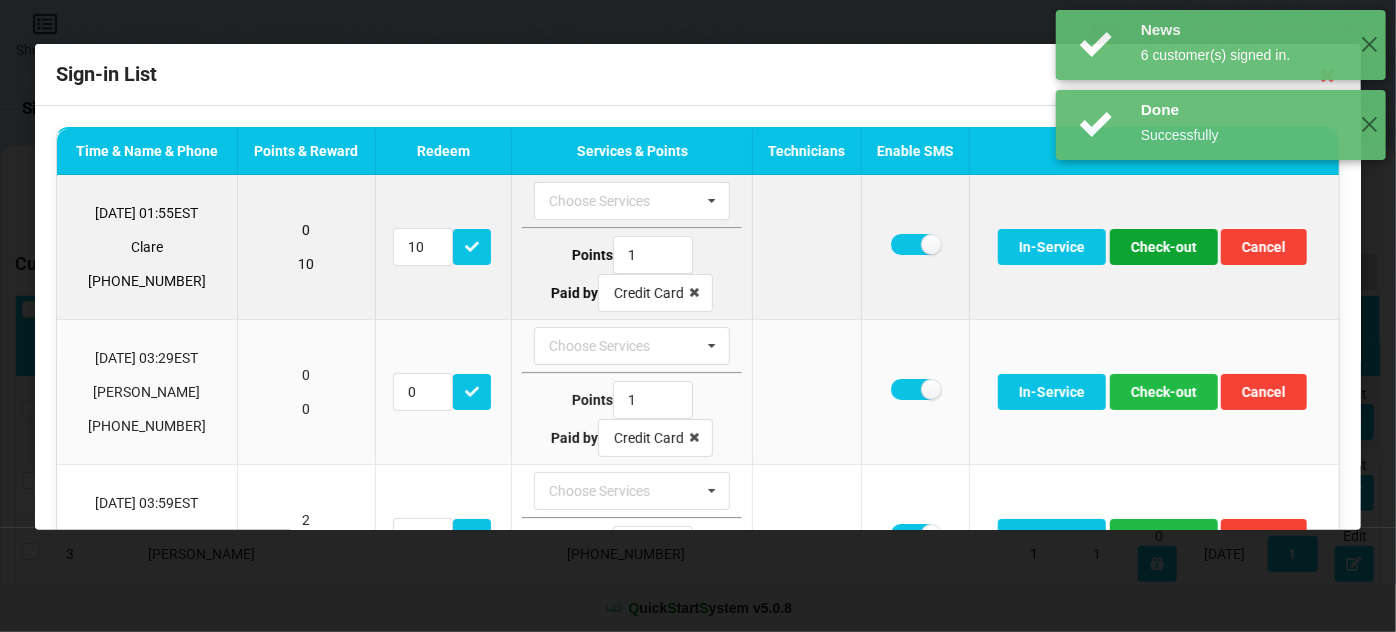 click on "Check-out" at bounding box center (1164, 247) 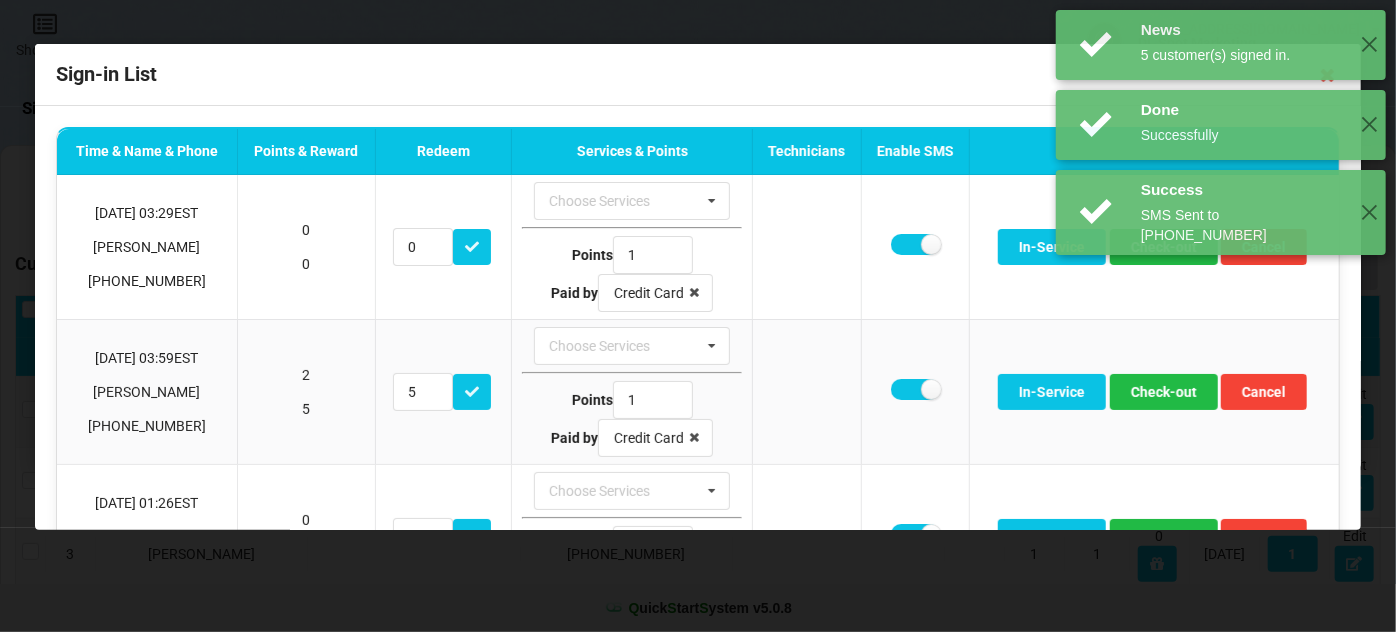 click on "News 5 customer(s) signed in. ✕ Done Successfully ✕ Success SMS Sent to +14072346767 ✕" at bounding box center (1221, 132) 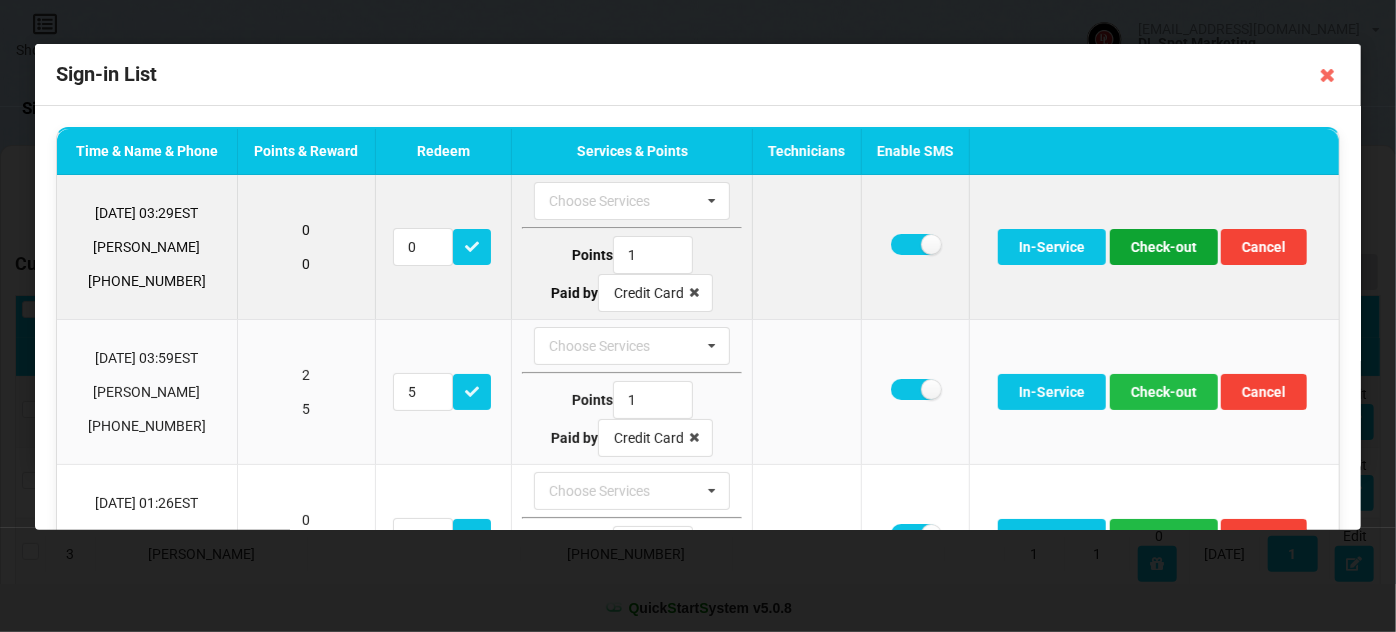 click on "Check-out" at bounding box center (1164, 247) 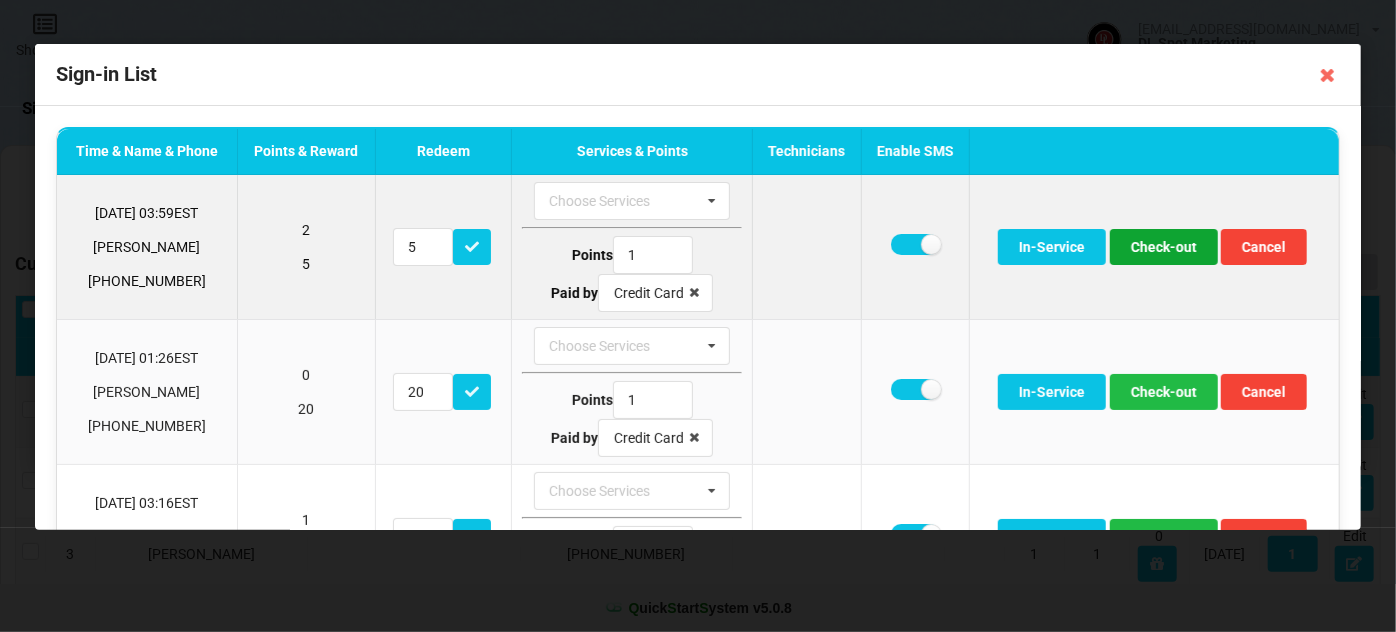 click on "Check-out" at bounding box center [1164, 247] 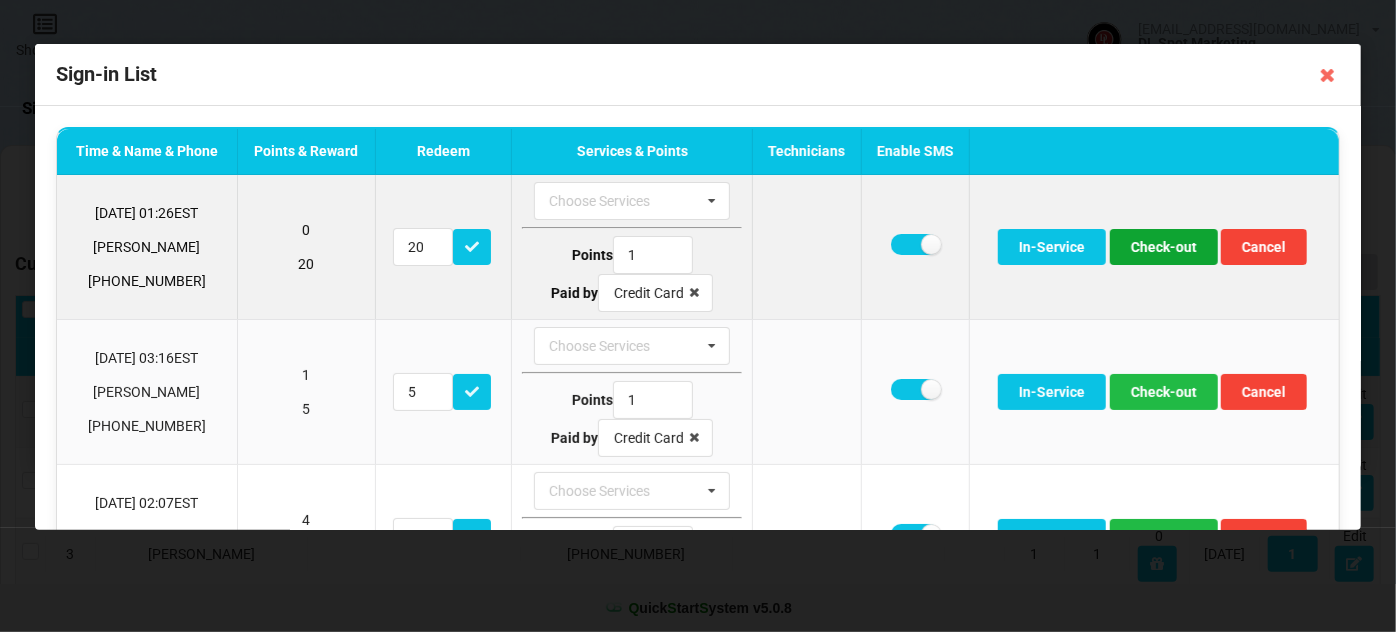 click on "Check-out" at bounding box center [1164, 247] 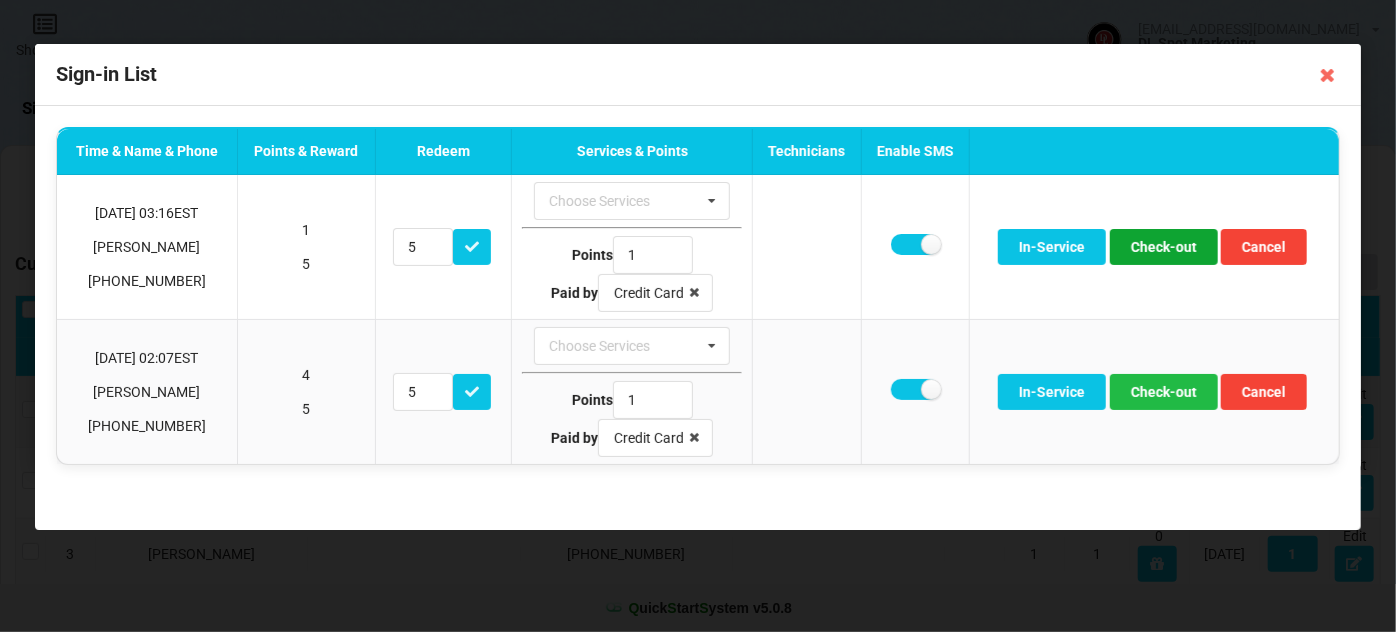 click on "Check-out" at bounding box center (1164, 247) 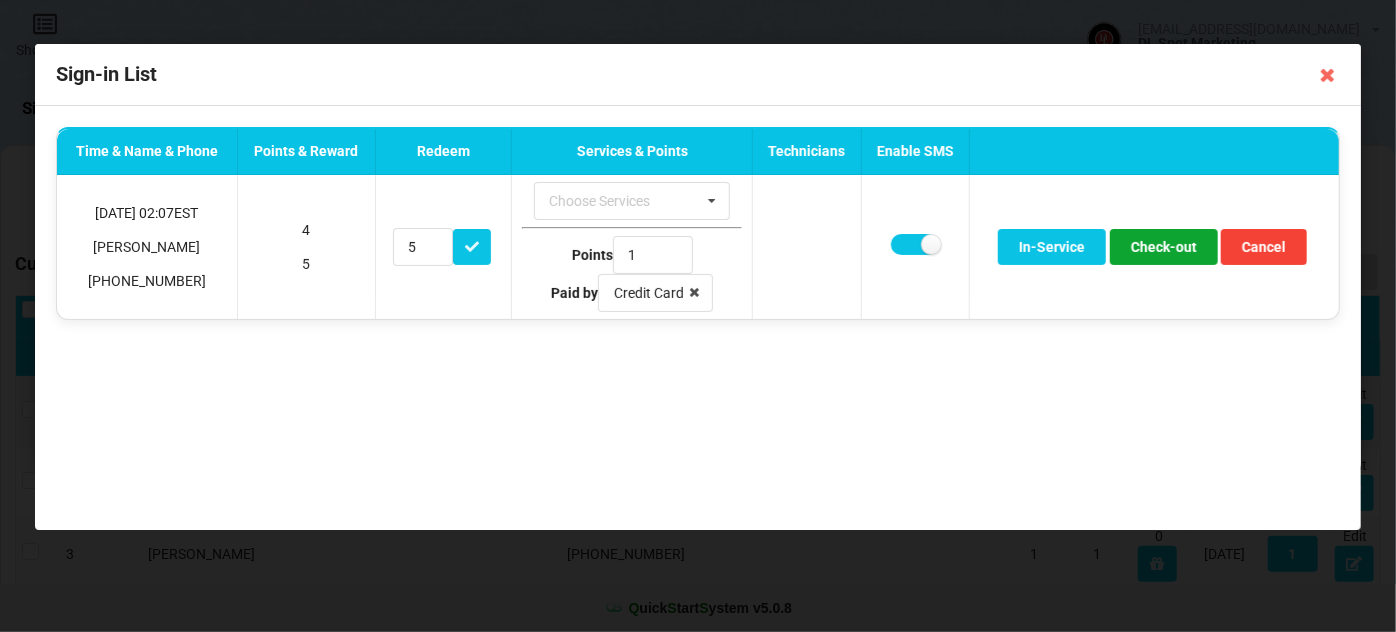 click on "Check-out" at bounding box center (1164, 247) 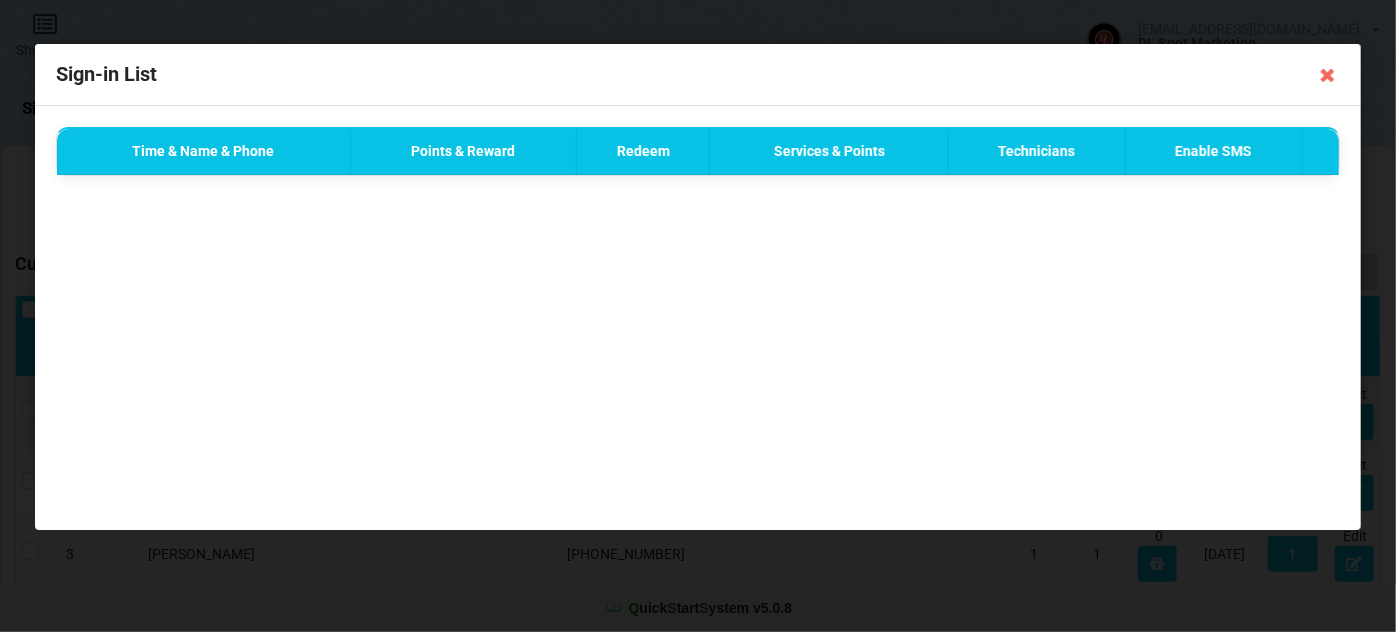 drag, startPoint x: 1325, startPoint y: 76, endPoint x: 1218, endPoint y: 110, distance: 112.27199 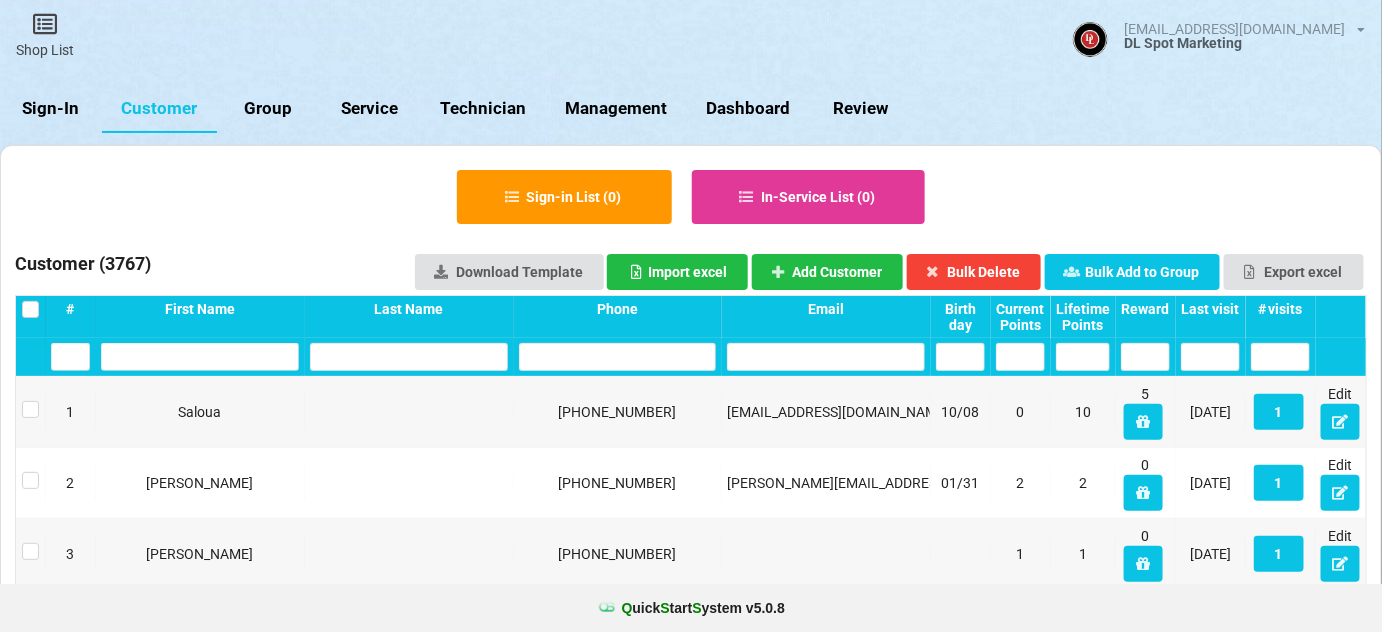 drag, startPoint x: 64, startPoint y: 105, endPoint x: 60, endPoint y: 93, distance: 12.649111 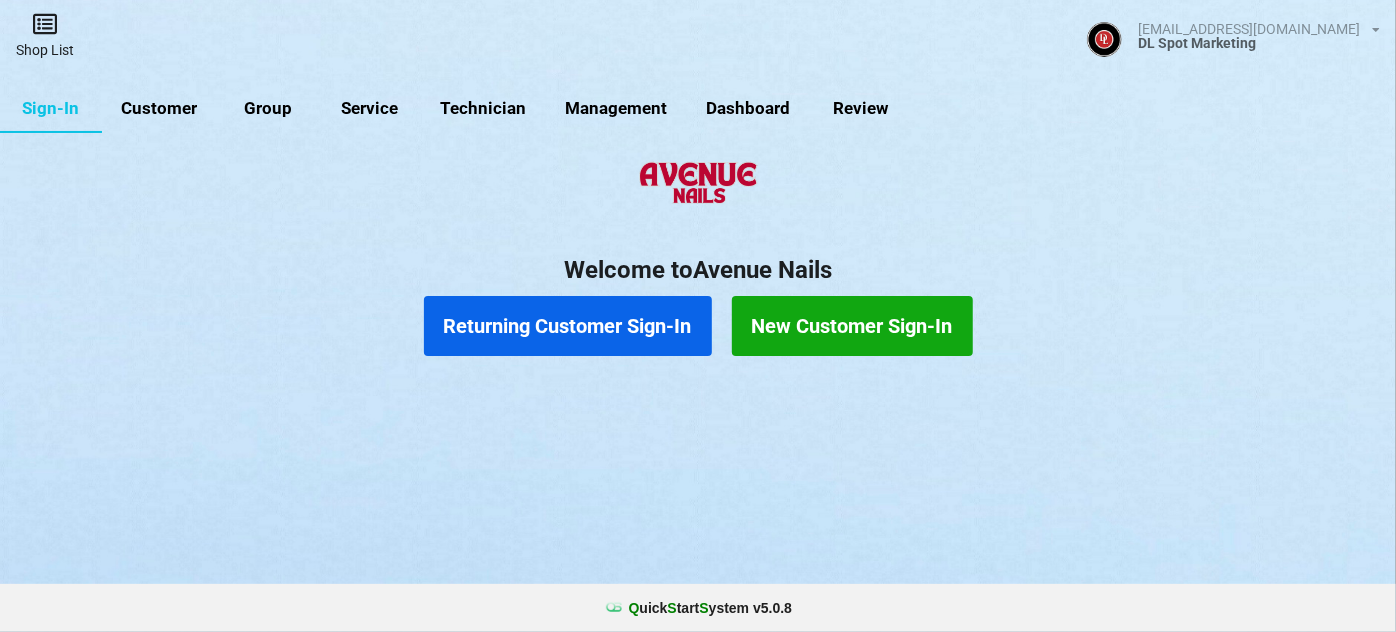 click at bounding box center (45, 24) 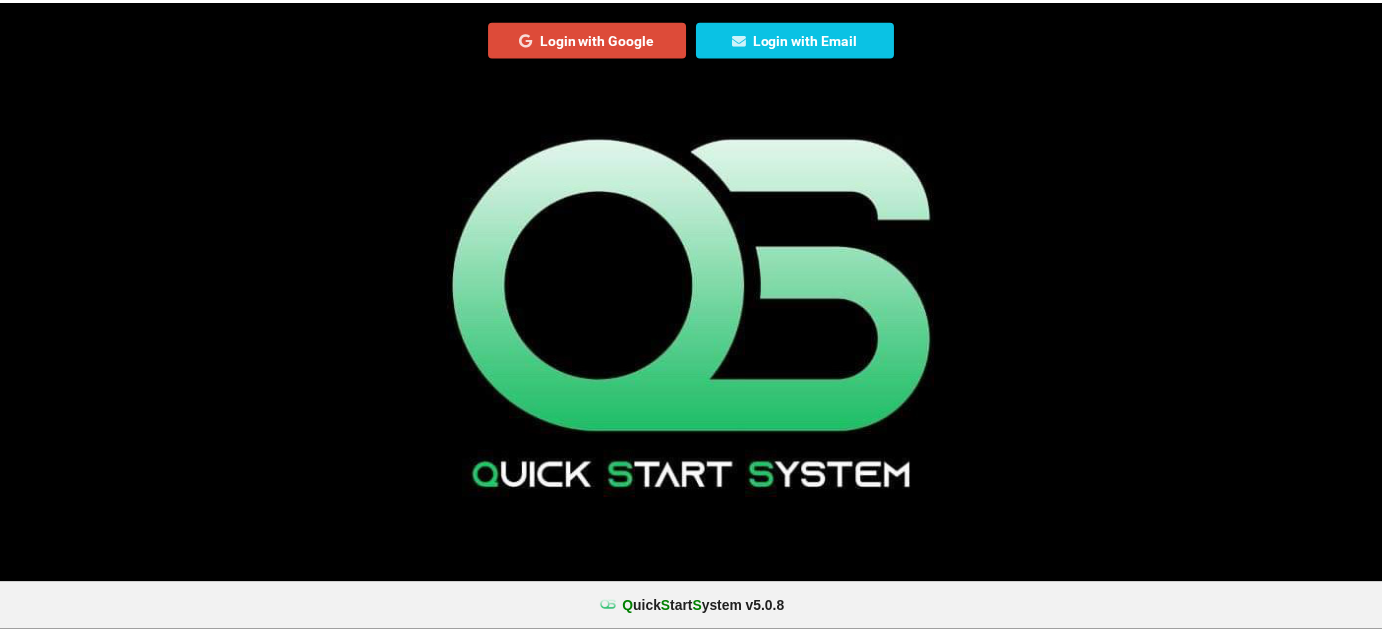 scroll, scrollTop: 0, scrollLeft: 0, axis: both 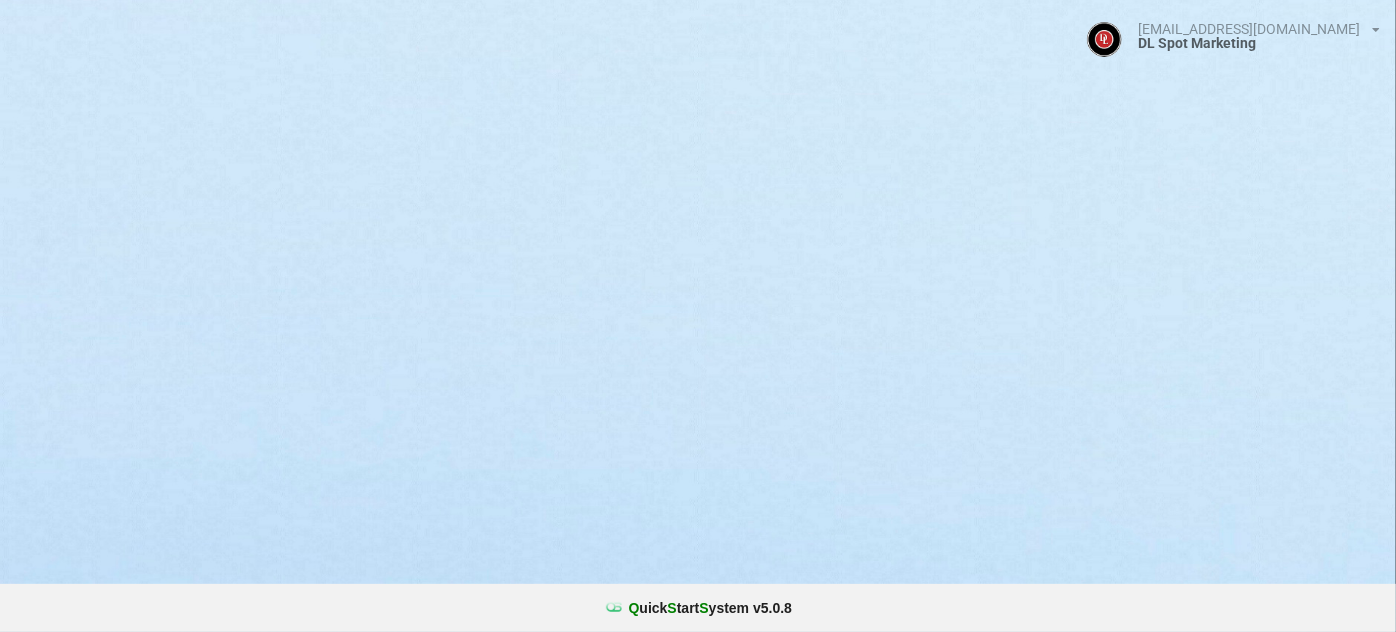 select on "25" 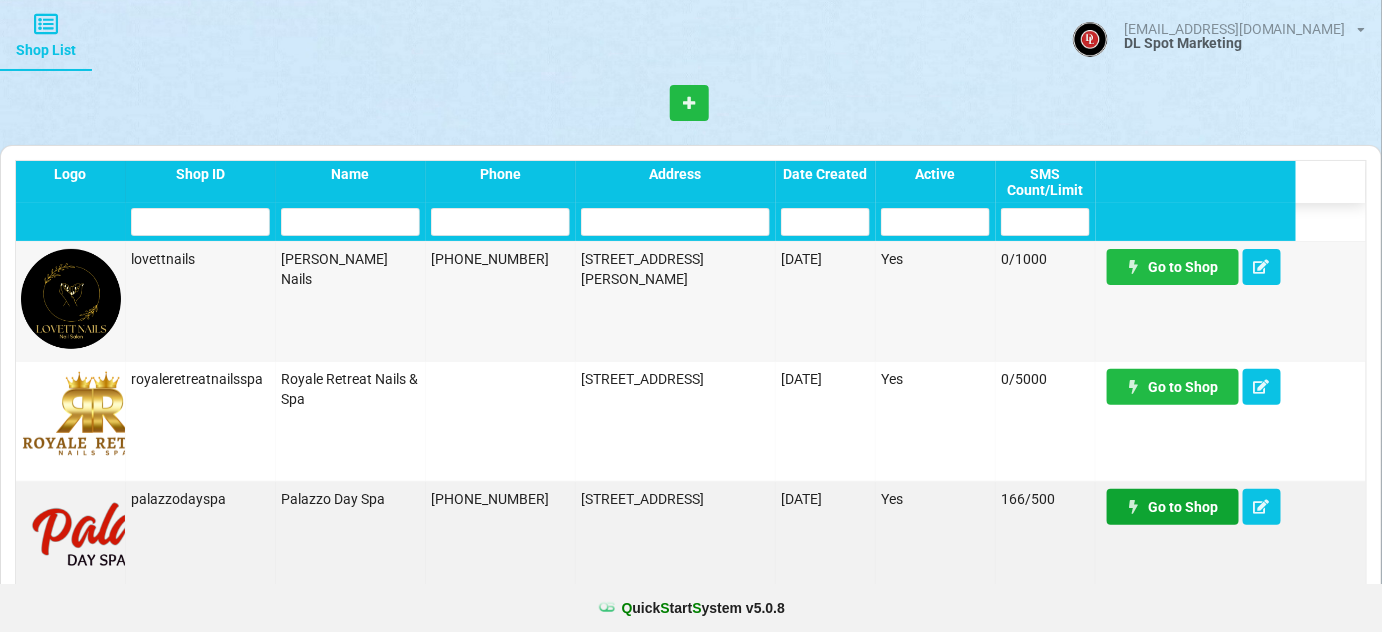 click on "Go to Shop" at bounding box center (1173, 507) 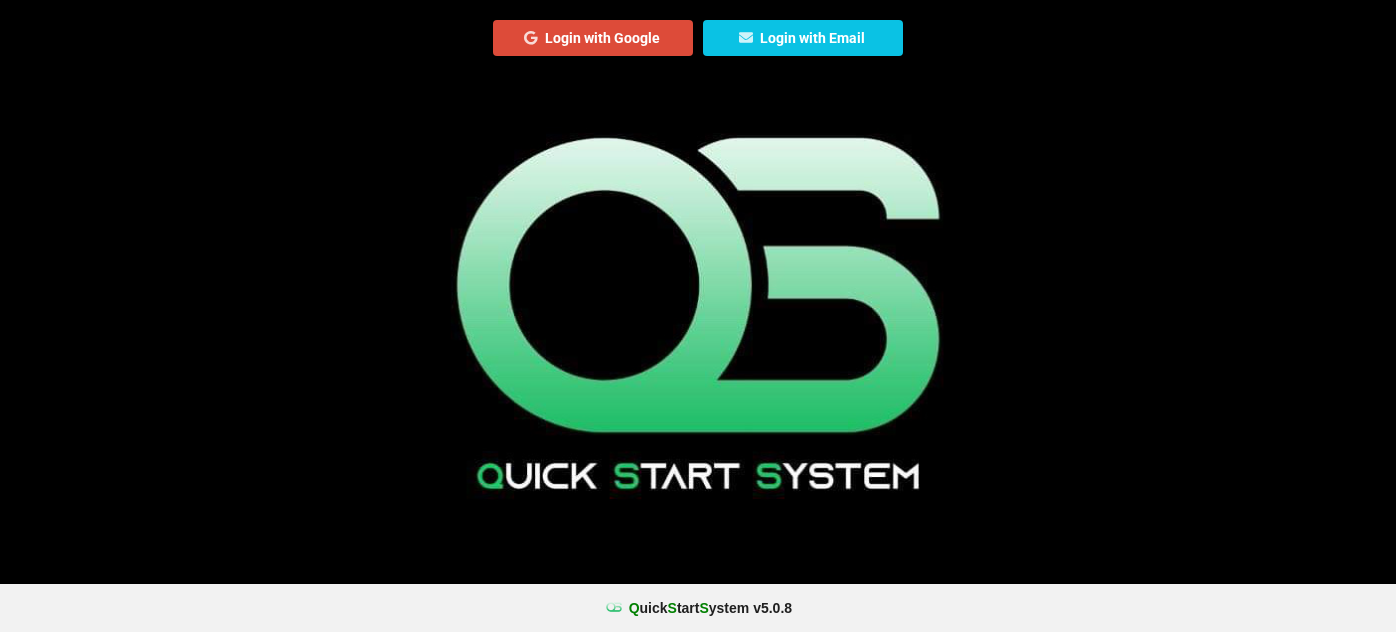 scroll, scrollTop: 0, scrollLeft: 0, axis: both 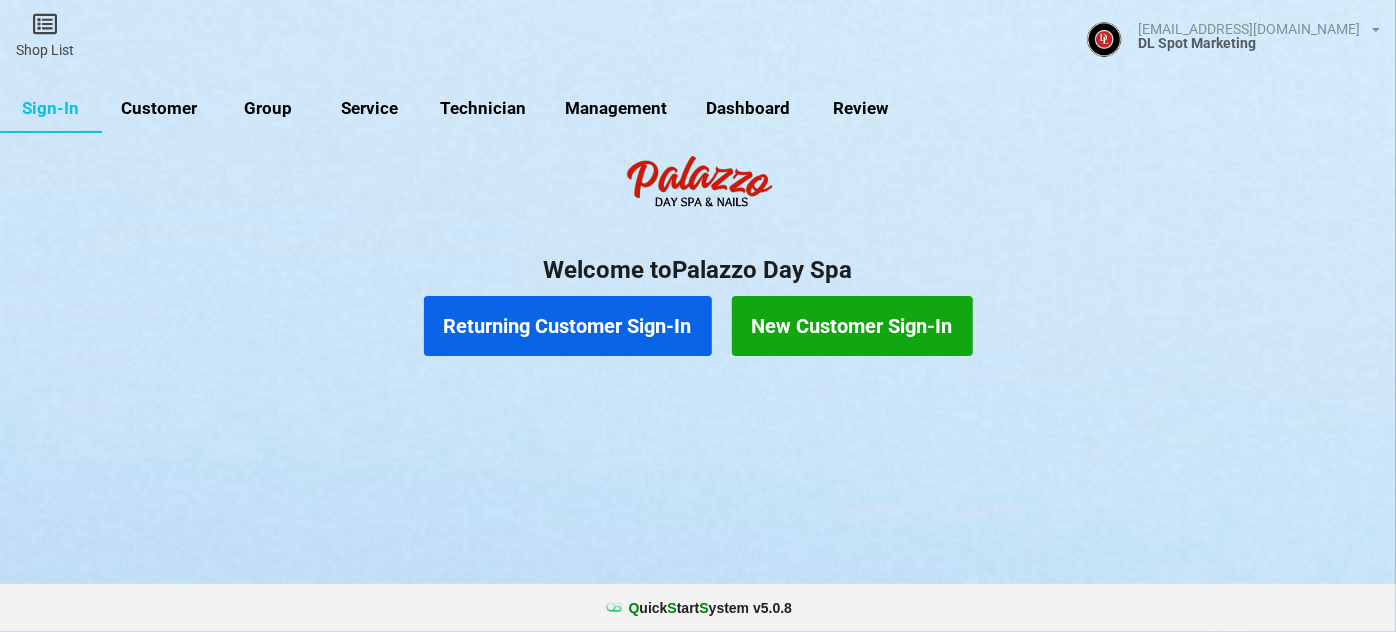 click on "Customer" at bounding box center (159, 109) 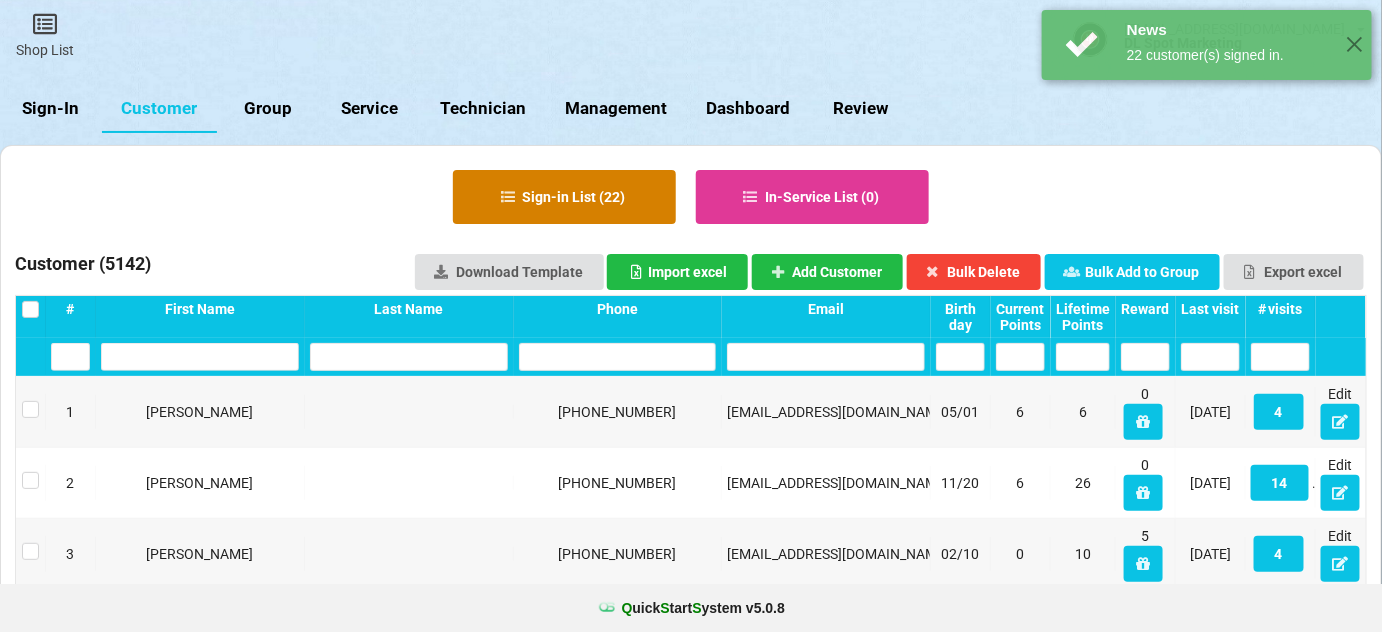 click on "Sign-in List ( 22 )" at bounding box center (564, 197) 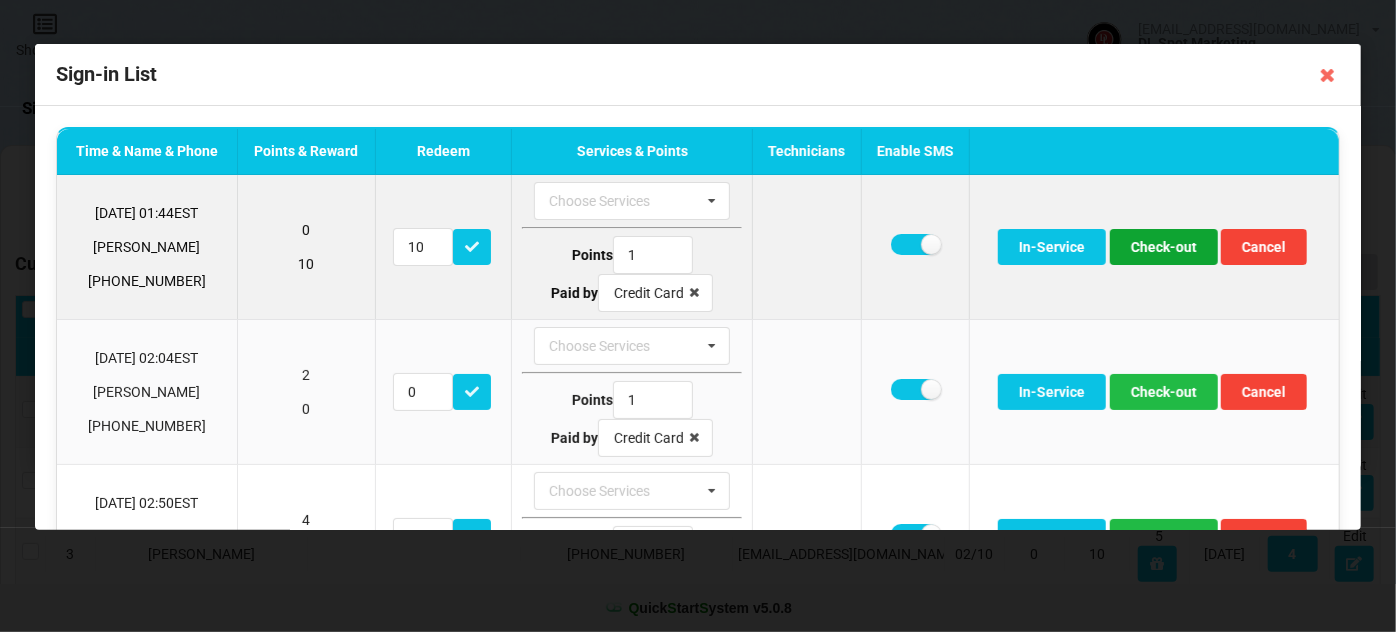 click on "Check-out" at bounding box center [1164, 247] 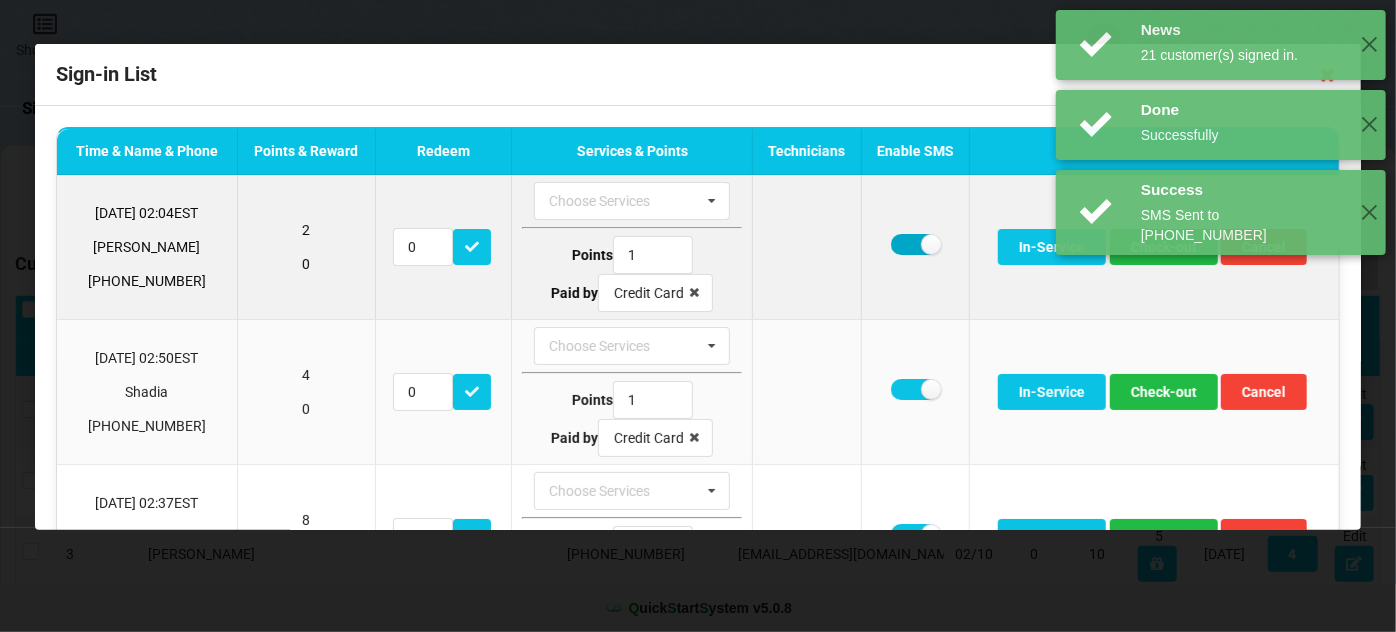 click at bounding box center [915, 244] 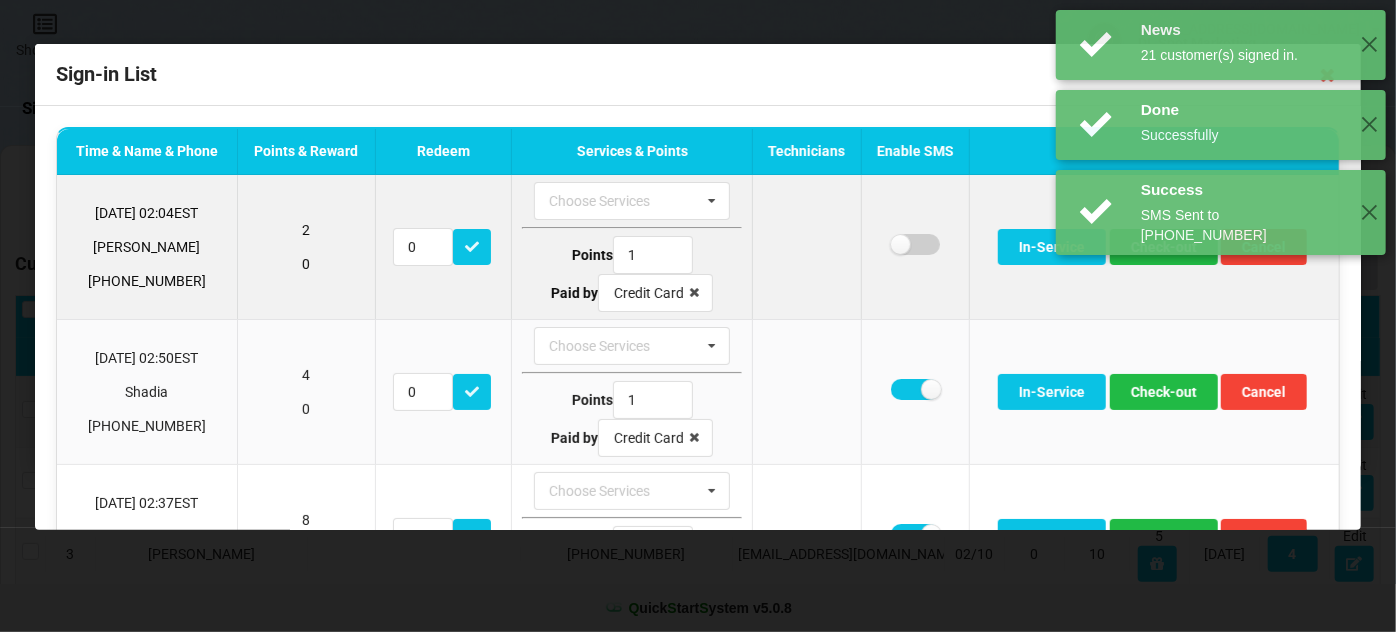 checkbox on "false" 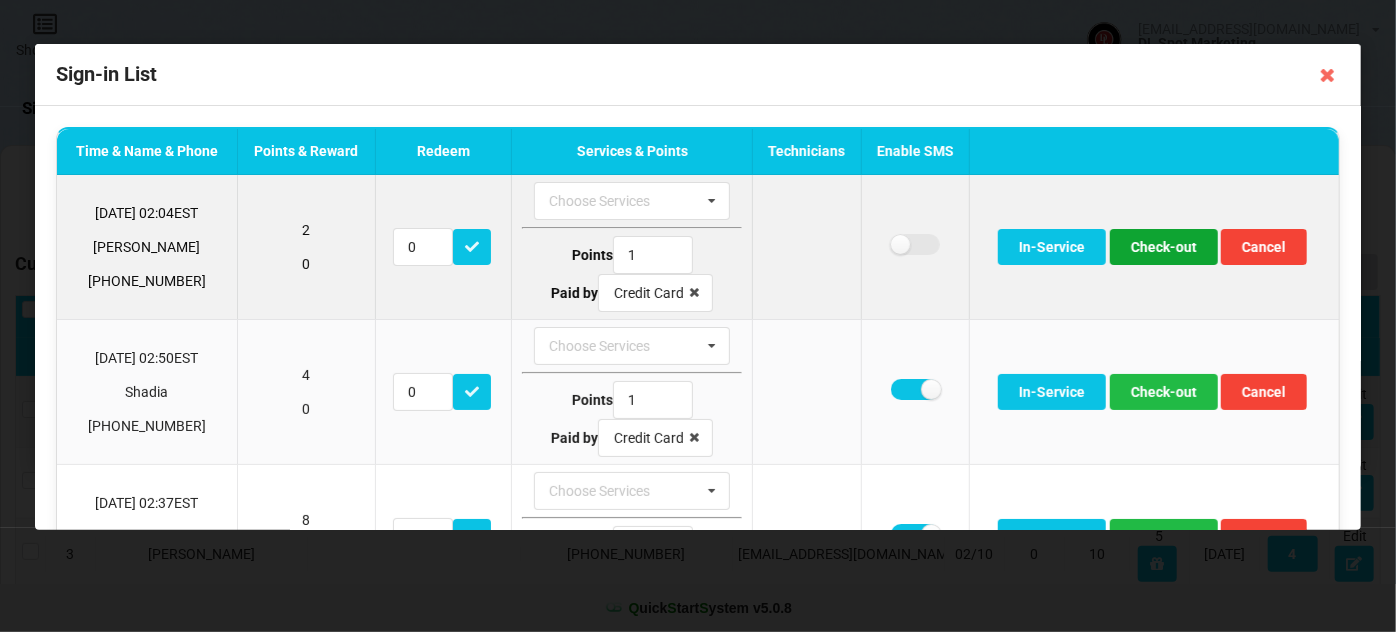 click on "Check-out" at bounding box center (1164, 247) 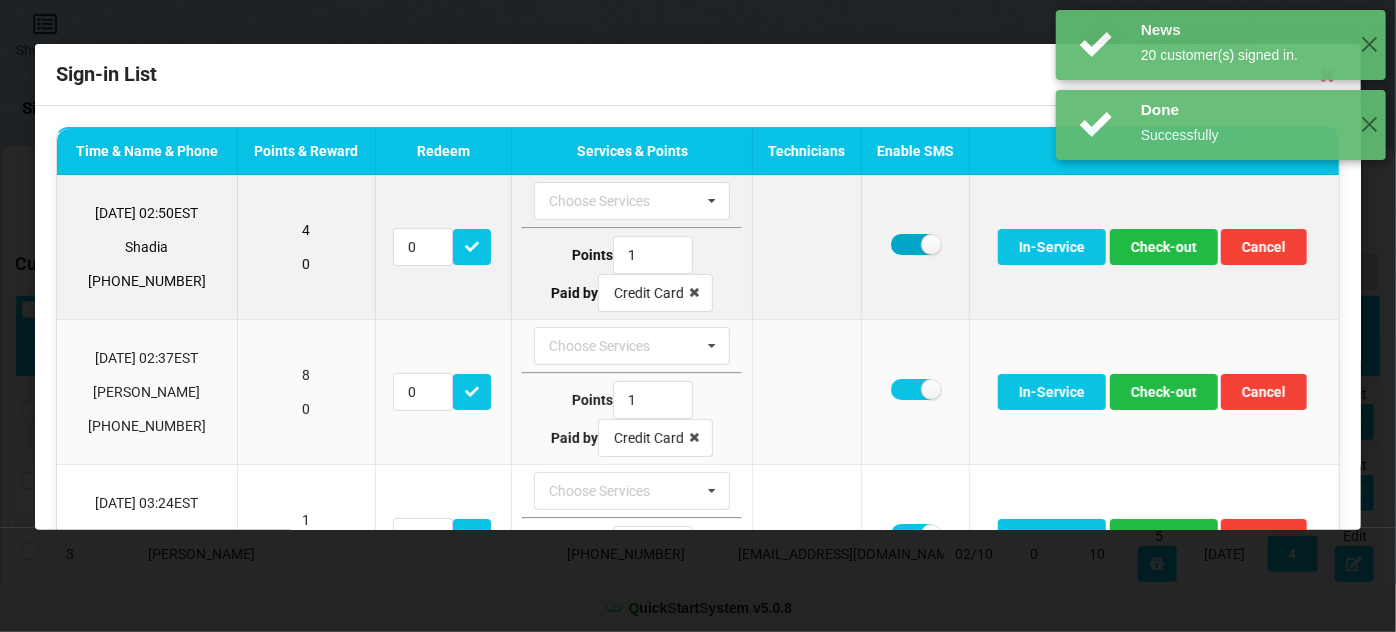 click at bounding box center [915, 244] 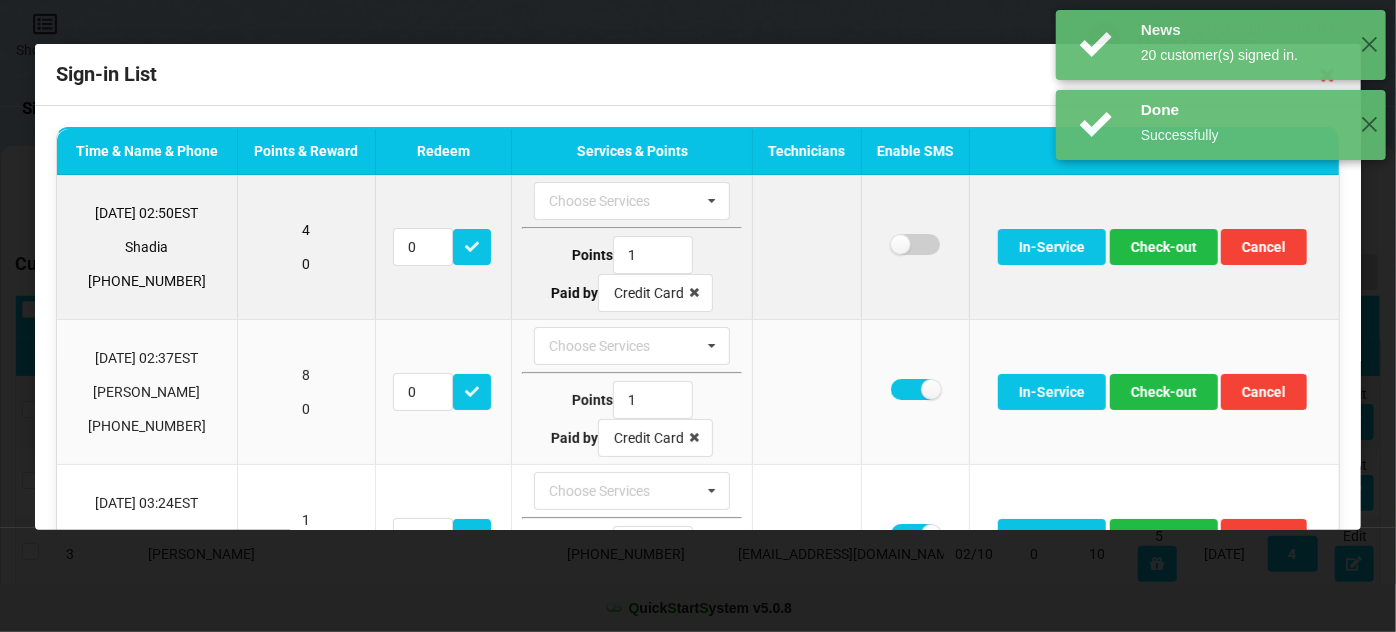 checkbox on "false" 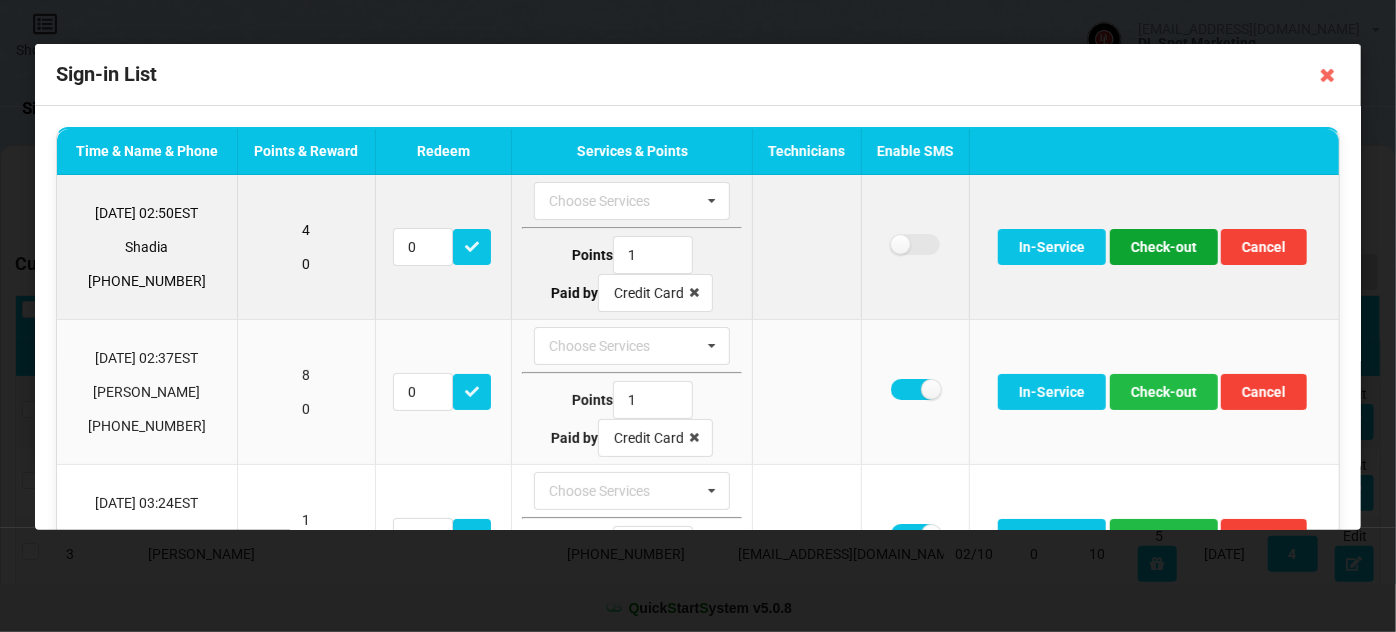 click on "Check-out" at bounding box center [1164, 247] 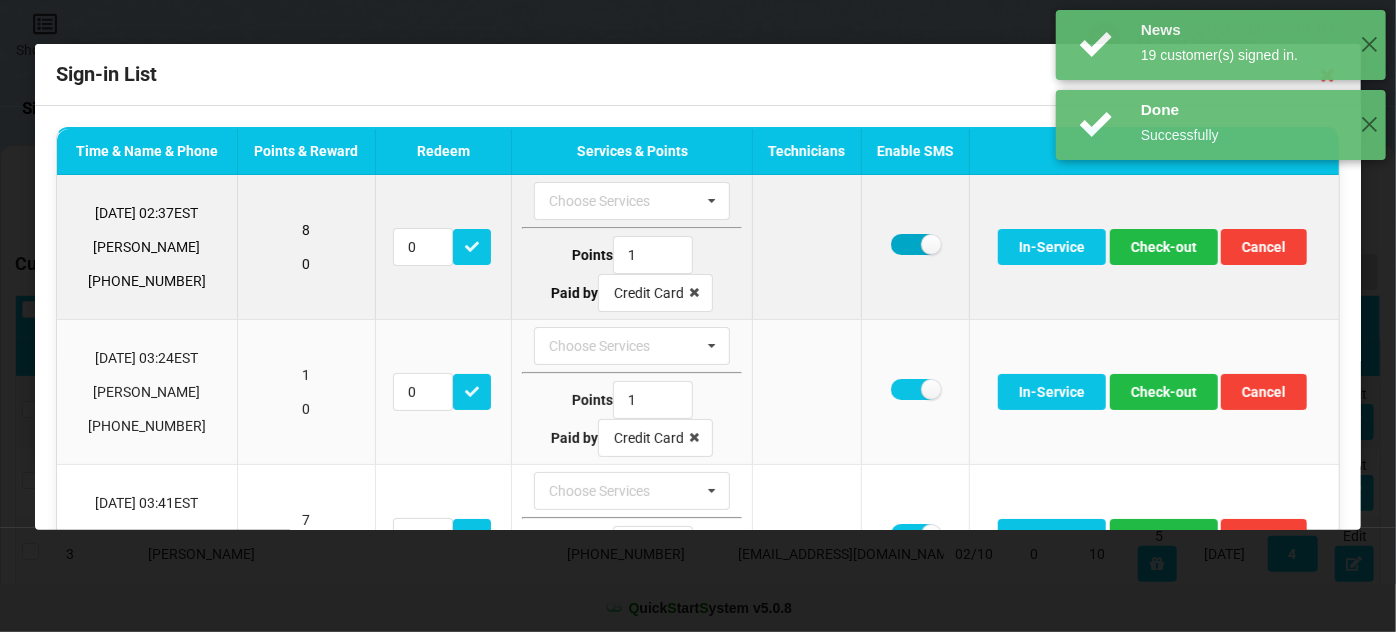click at bounding box center [915, 244] 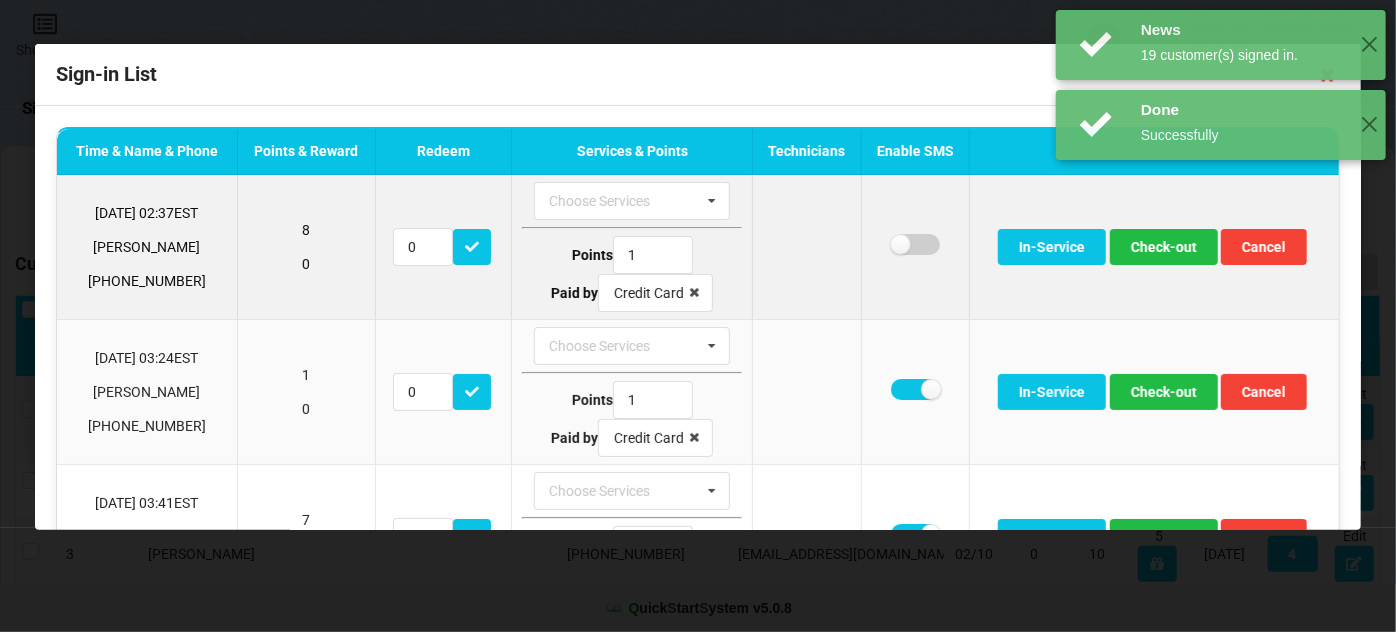 checkbox on "false" 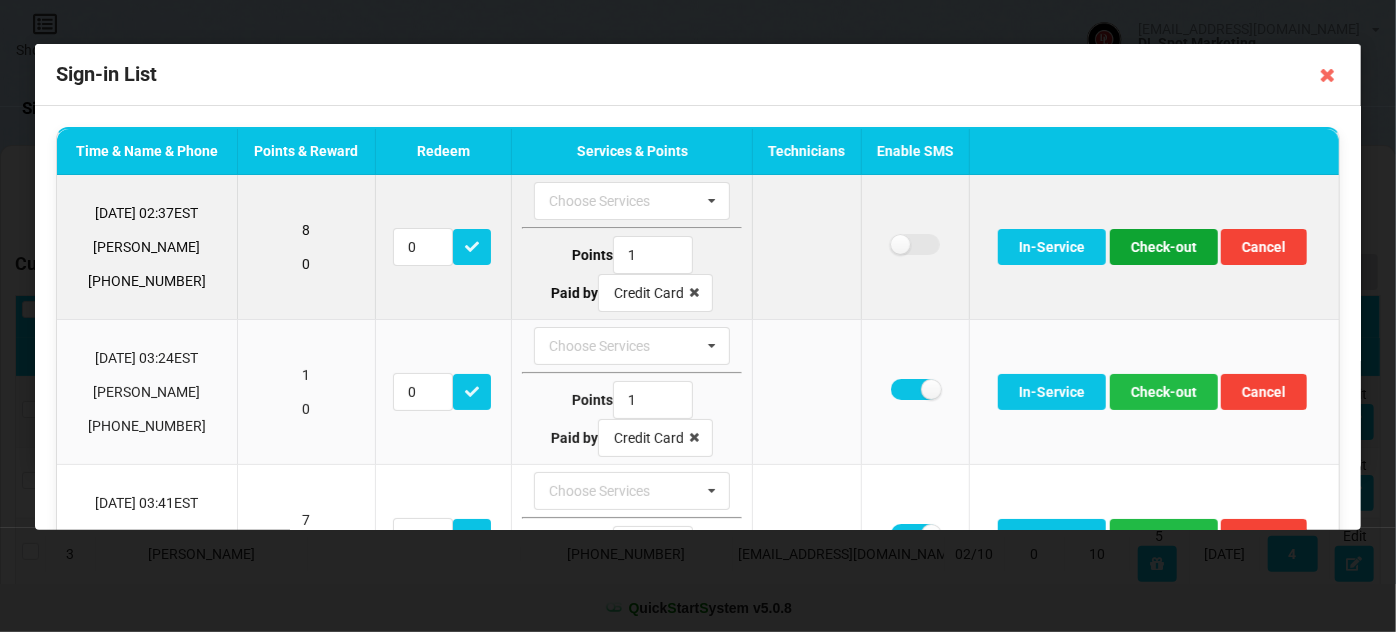 click on "Check-out" at bounding box center (1164, 247) 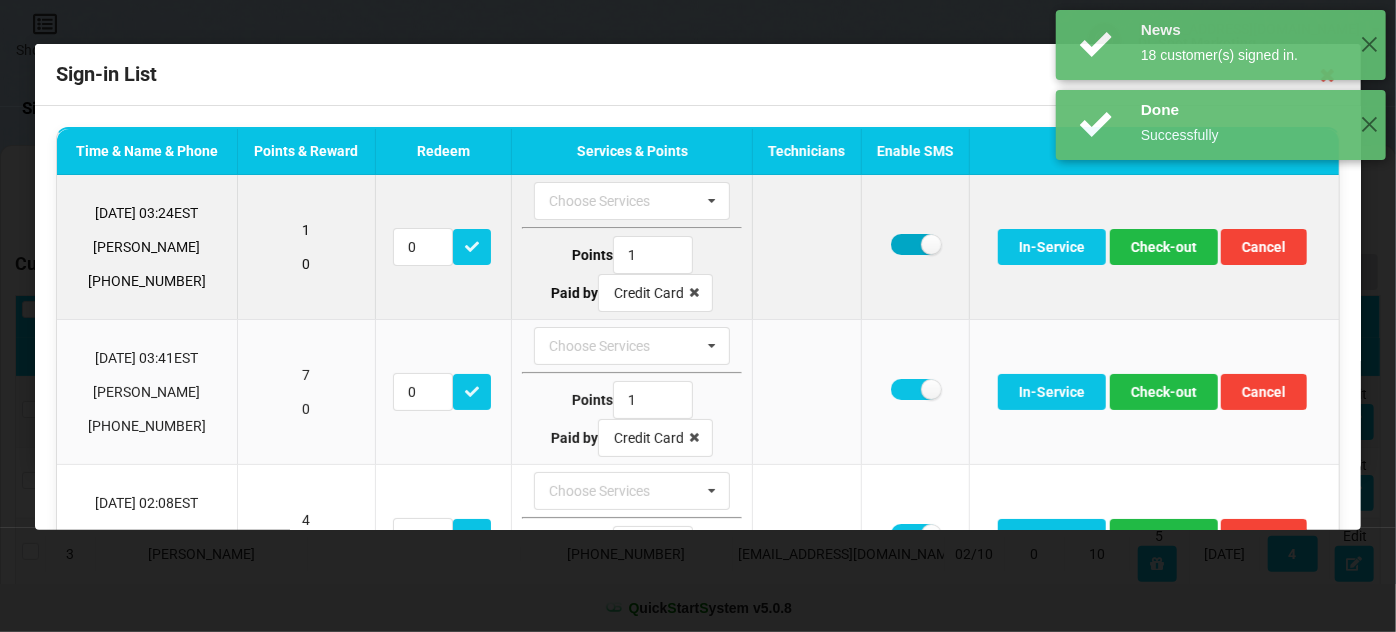 click at bounding box center (915, 244) 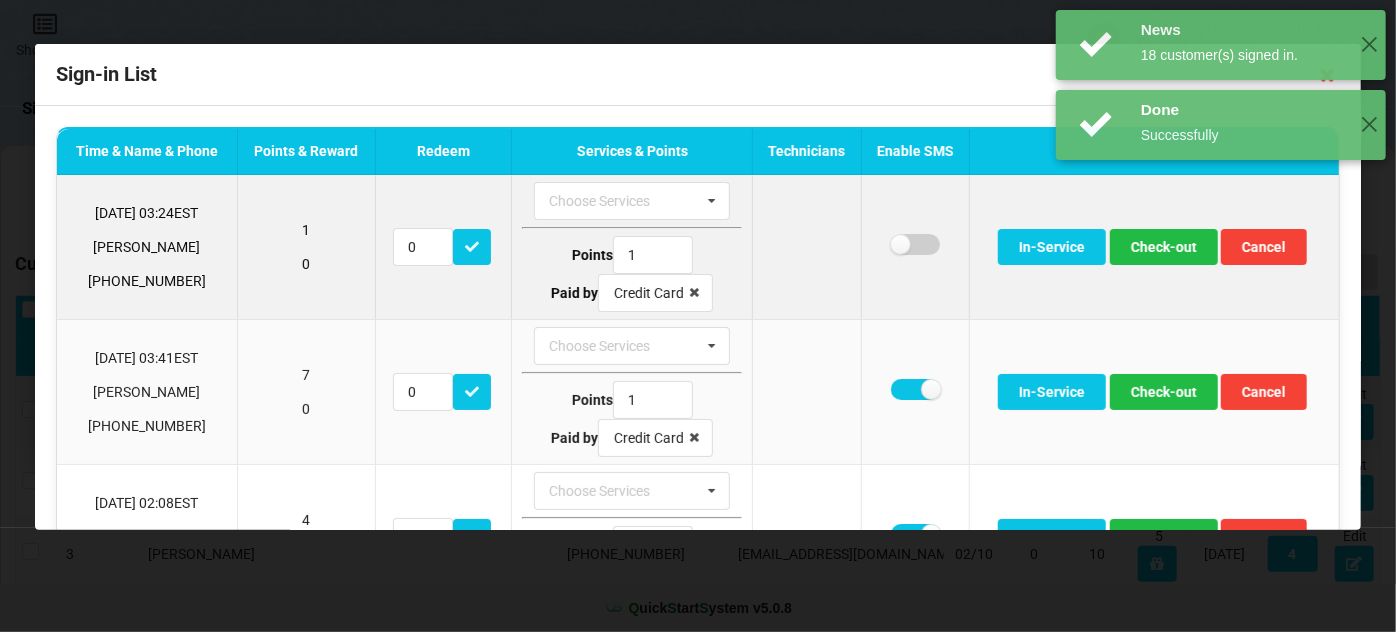 checkbox on "false" 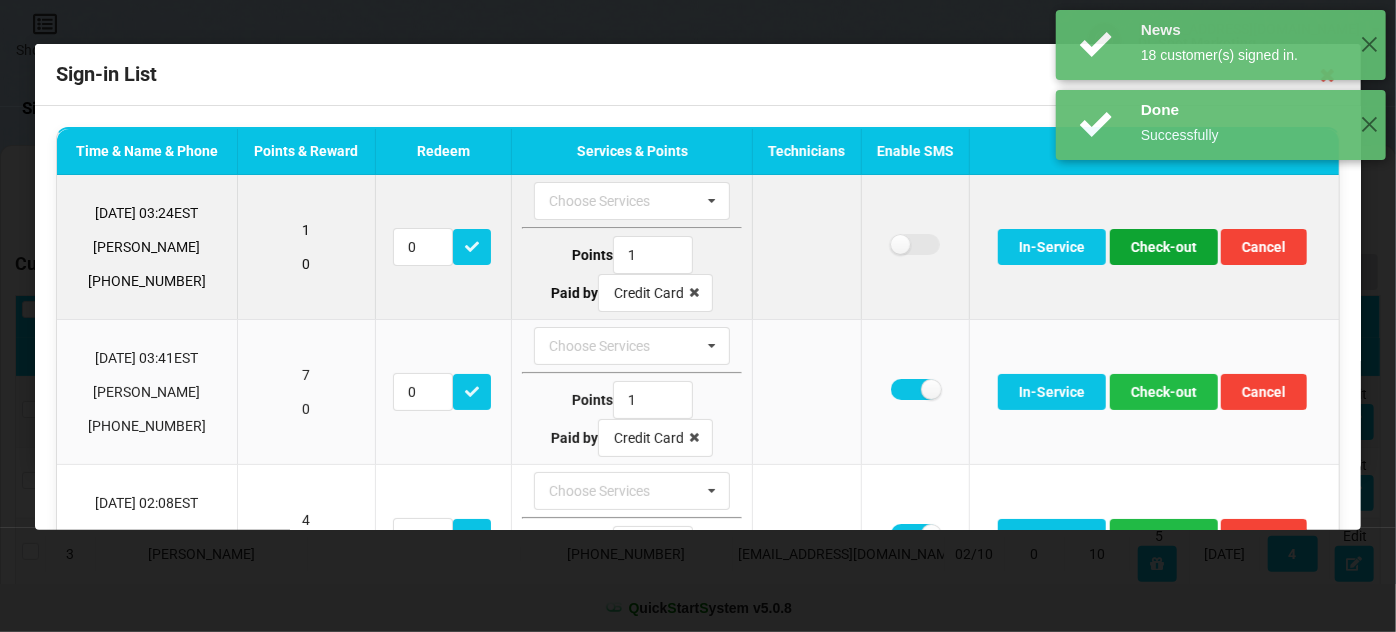 click on "Check-out" at bounding box center [1164, 247] 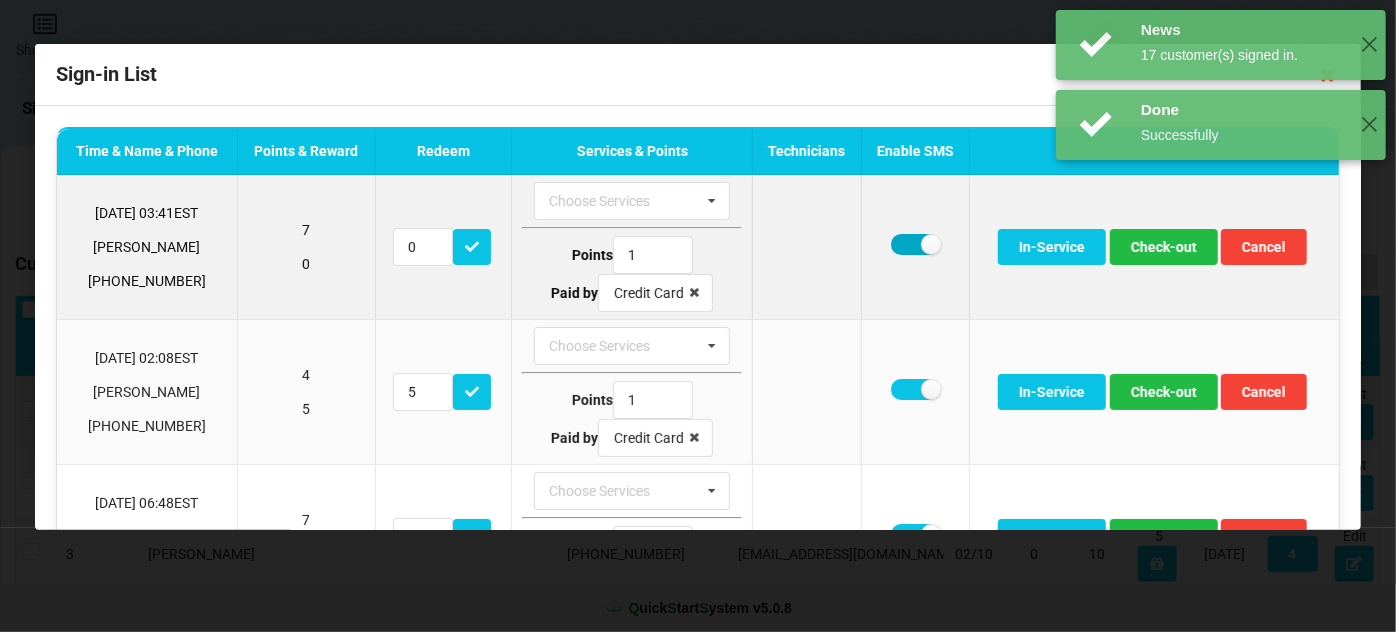 click at bounding box center [915, 244] 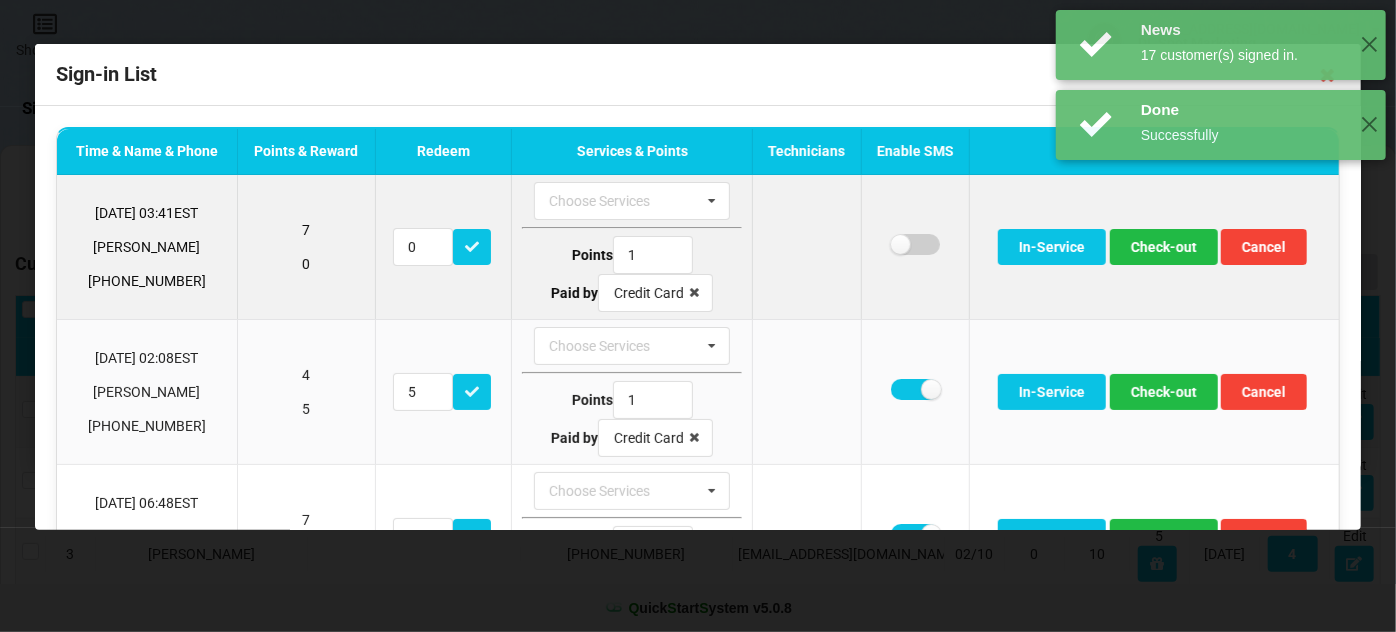 checkbox on "false" 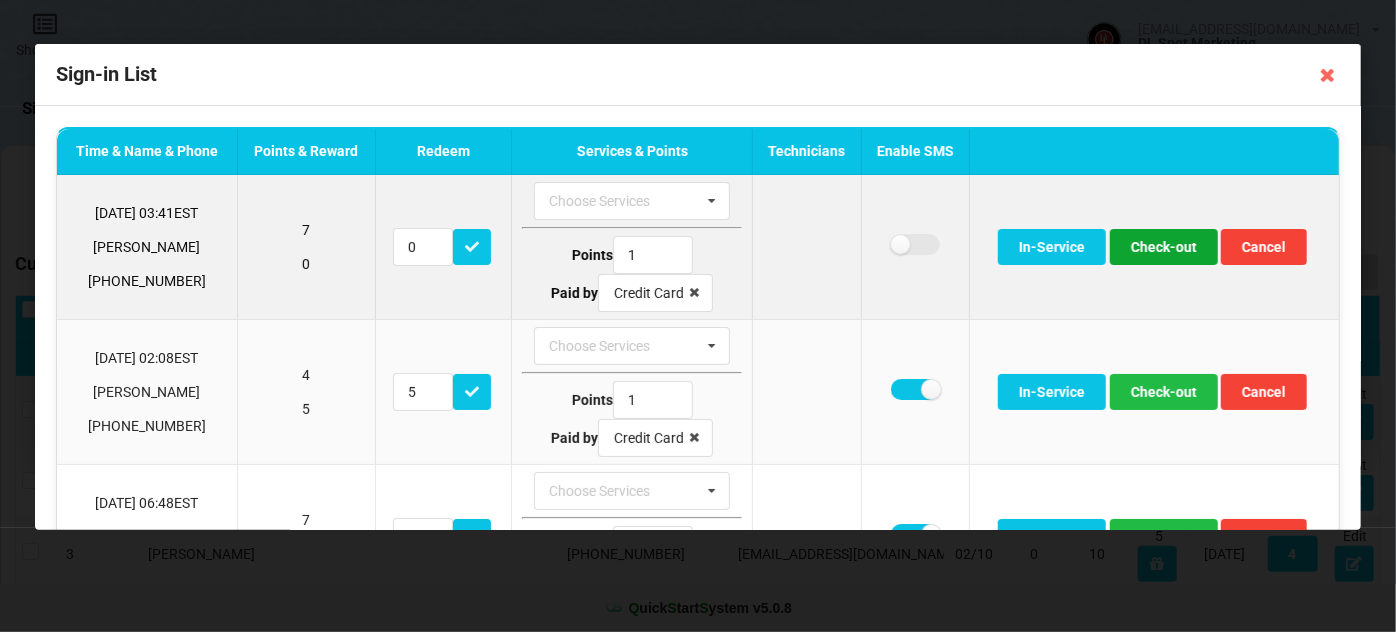 click on "Check-out" at bounding box center (1164, 247) 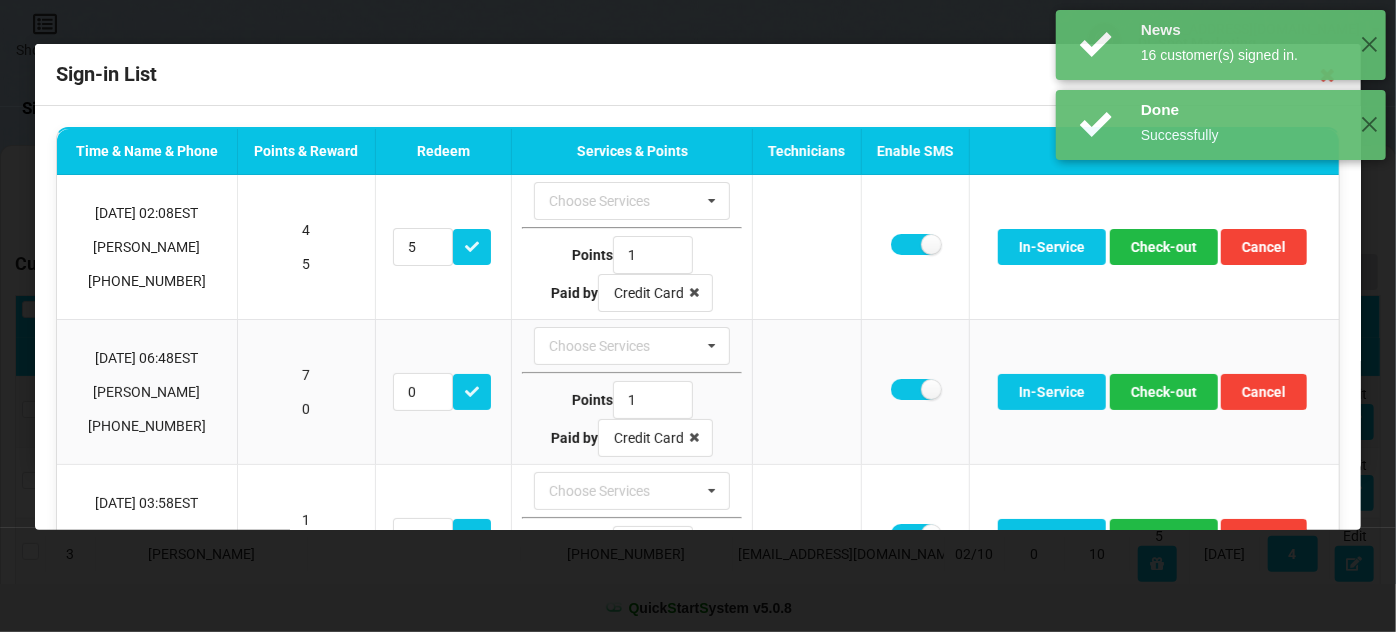 click on "News 16 customer(s) signed in. ✕ Done Successfully ✕ Done Successfully ✕" at bounding box center [1221, 125] 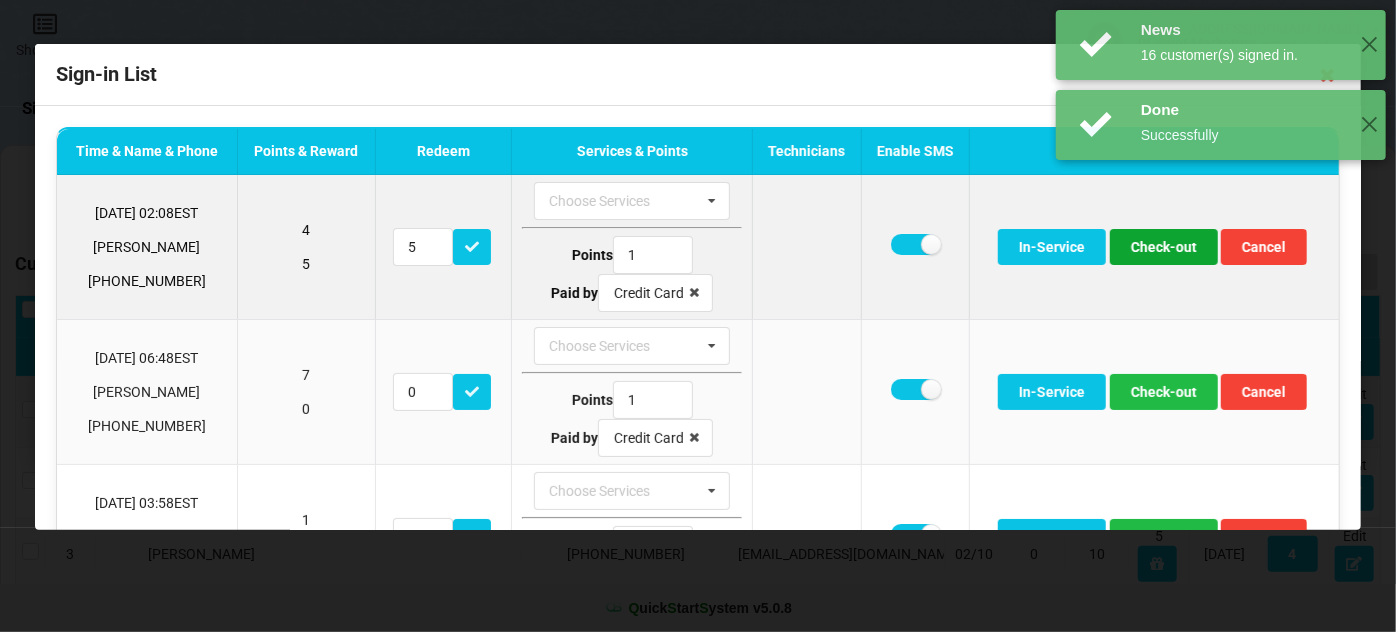 click on "Check-out" at bounding box center (1164, 247) 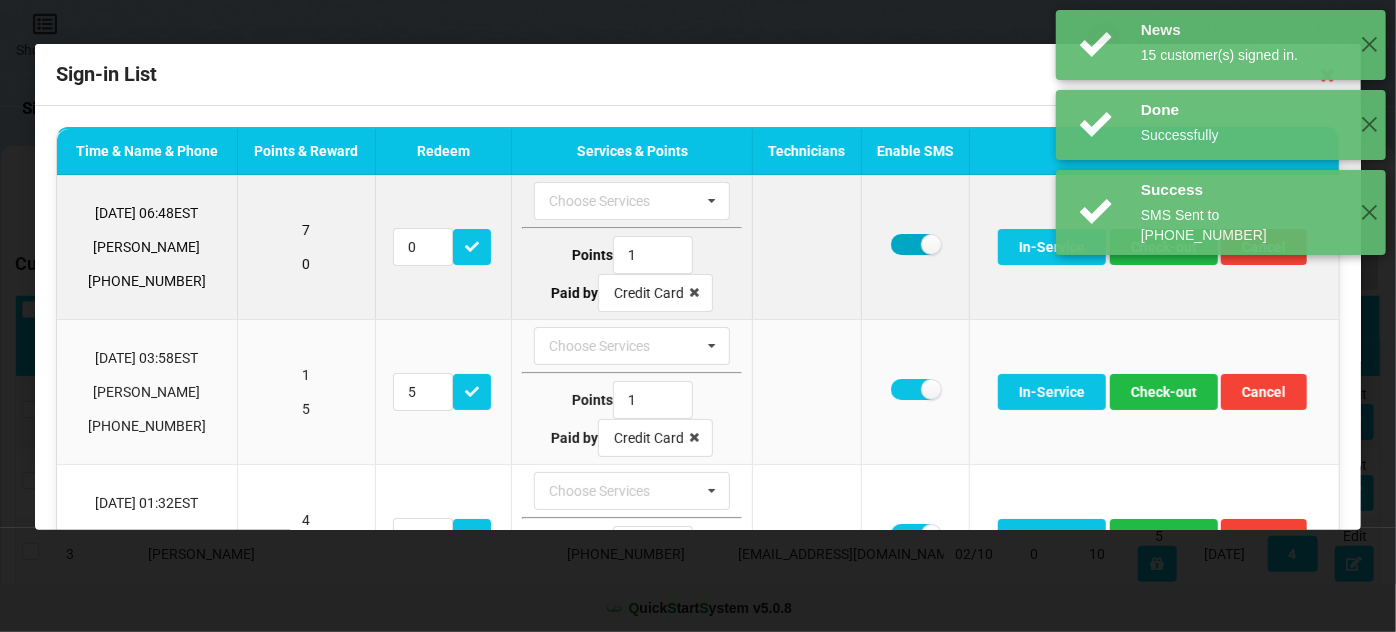 click at bounding box center (915, 244) 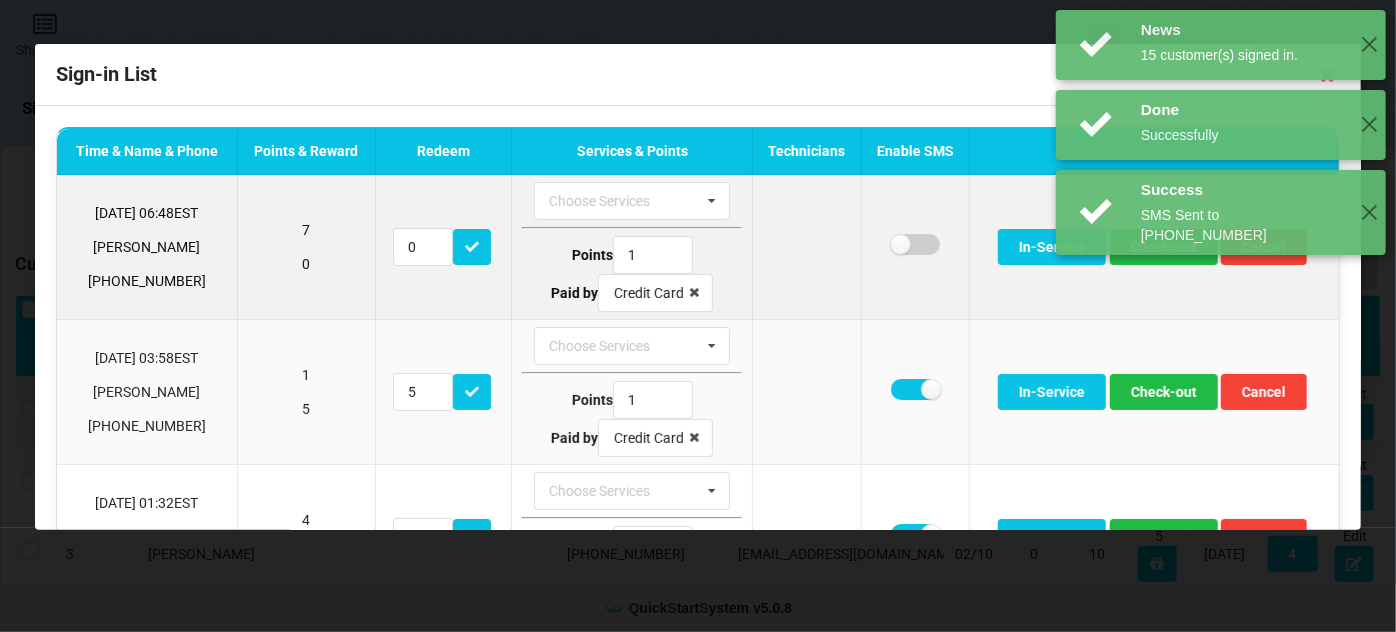 checkbox on "false" 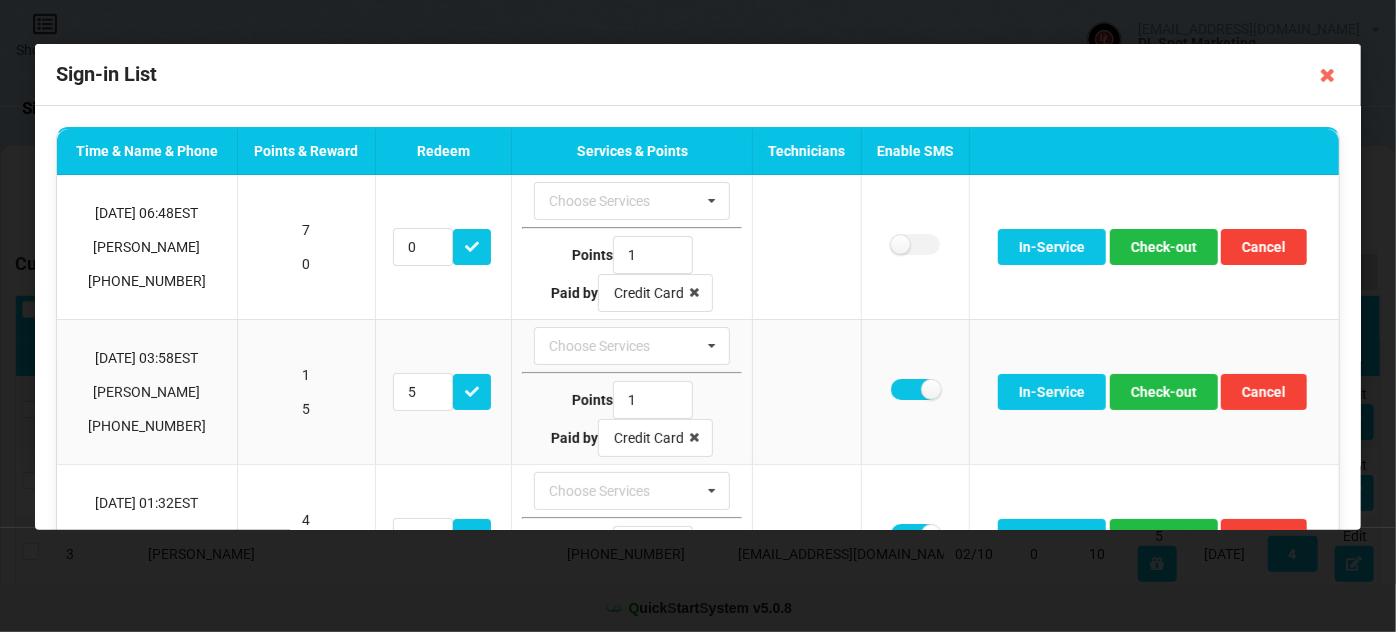 click on "News 15 customer(s) signed in. ✕ Done Successfully ✕ Shop List [EMAIL_ADDRESS][DOMAIN_NAME] Logout DL Spot Marketing Sign-In Customer Group Service Technician Management Dashboard Review Sign-in List ( 15 ) In-Service List ( 0 ) Customer ( 5142 ) Download Template Import excel Add Customer Bulk Delete Bulk Add to Group Export excel # First Name Last Name Phone Email Birth day Current Points Lifetime Points Reward Last visit # visits 1 [PERSON_NAME] [PHONE_NUMBER] [EMAIL_ADDRESS][DOMAIN_NAME] 05/01 6 6 0 [DATE] 4 Edit 2 [PERSON_NAME] [PHONE_NUMBER] [EMAIL_ADDRESS][DOMAIN_NAME] 11/20 6 26 0 [DATE] 14 Edit 3 [PERSON_NAME] [PHONE_NUMBER] [EMAIL_ADDRESS][DOMAIN_NAME] 02/10 0 10 5 [DATE] 4 Edit 4 [PERSON_NAME] [PHONE_NUMBER] [PERSON_NAME][EMAIL_ADDRESS][DOMAIN_NAME] 12/31 3 3 0 1 Edit 5 [PERSON_NAME] [PHONE_NUMBER] 01/31 1 1 0 1 Edit 6 [PERSON_NAME] [PHONE_NUMBER] 04/26 1 1 0 [DATE] 1 Edit 7 [PERSON_NAME] [PHONE_NUMBER] 12/10 1 1 0 1 Edit 8 Najiyyah [PHONE_NUMBER] 1 1 0 [DATE] 1 Edit 9 [PERSON_NAME] [PHONE_NUMBER] [EMAIL_ADDRESS][DOMAIN_NAME] 11/14 4 4 0 [DATE] 3 Edit 10 [PERSON_NAME] [PHONE_NUMBER] 10/02 1 1 0 1 11" at bounding box center (698, 316) 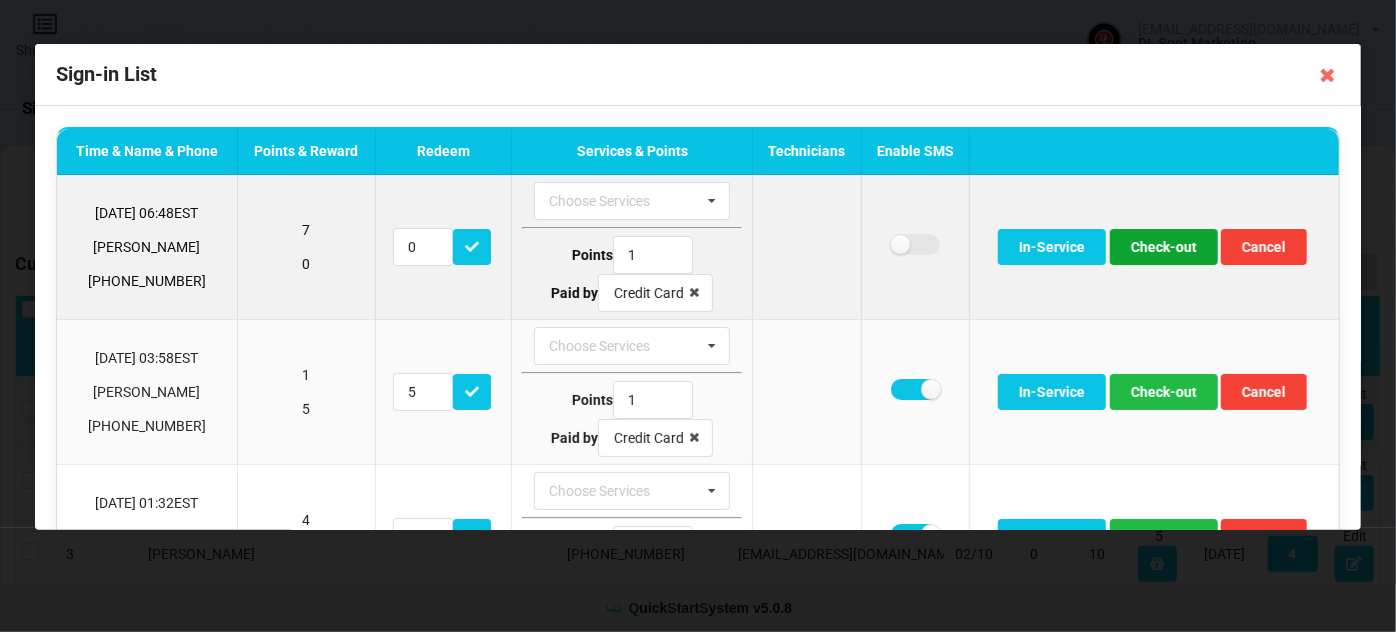 click on "Check-out" at bounding box center (1164, 247) 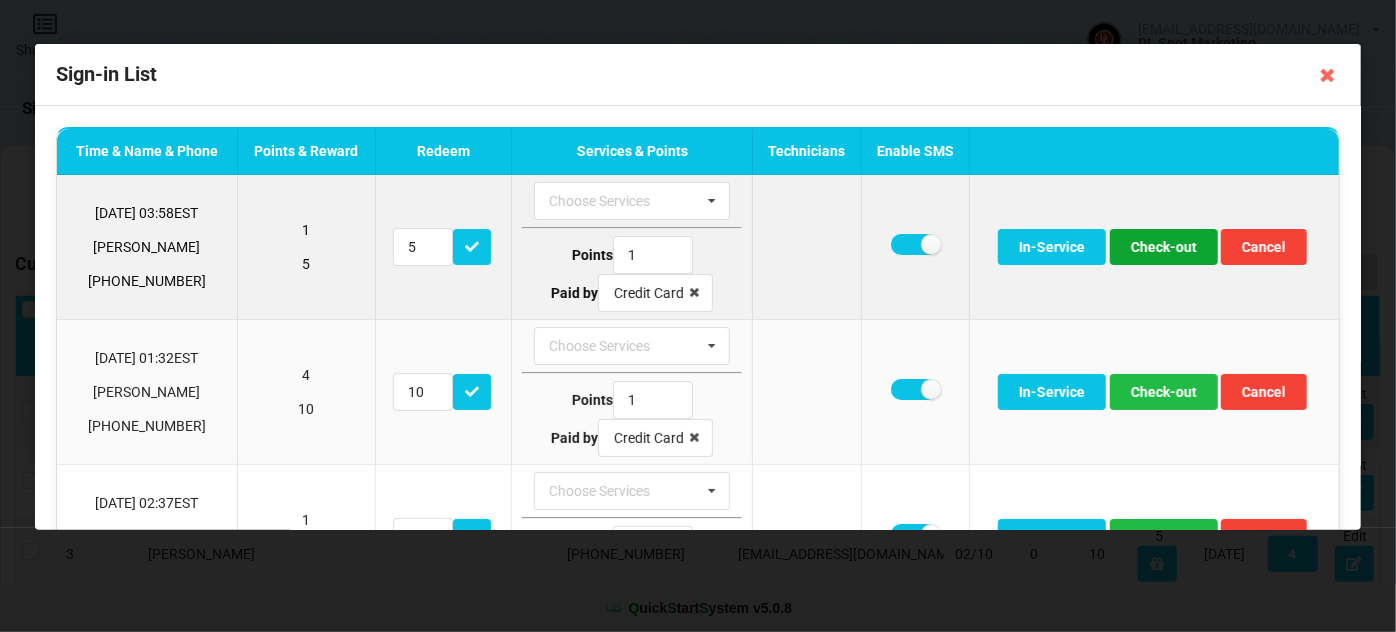 click on "Check-out" at bounding box center [1164, 247] 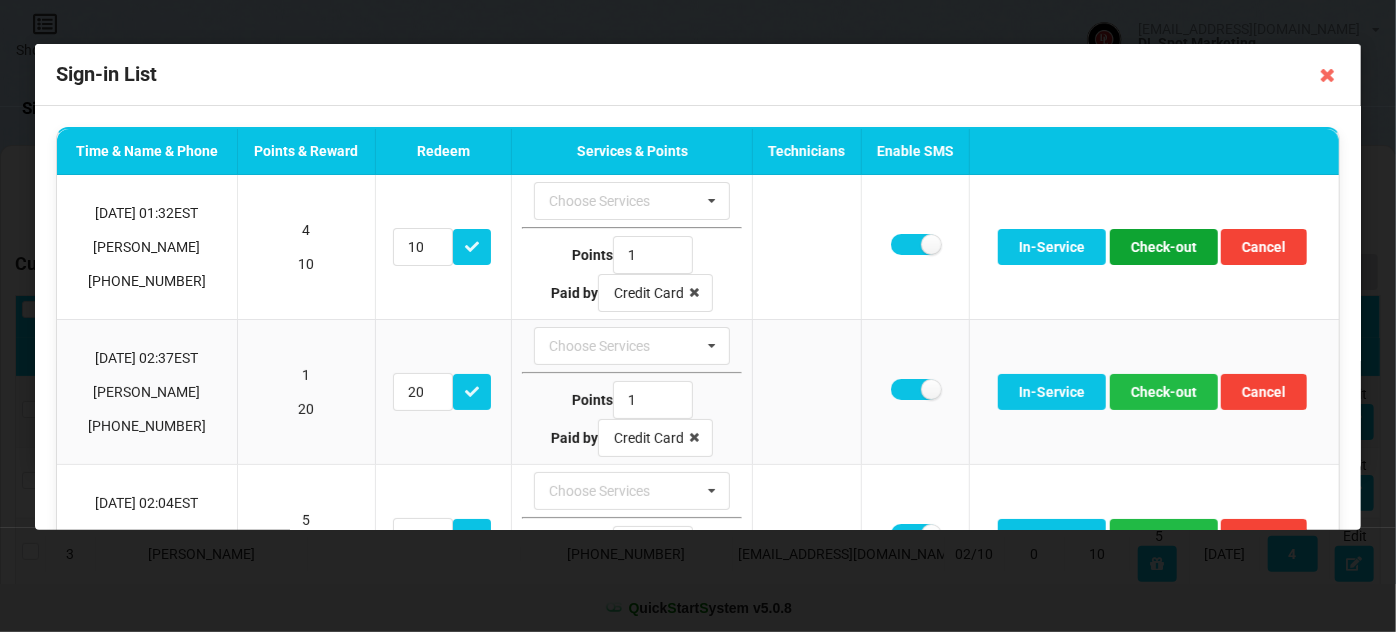 click on "Check-out" at bounding box center (1164, 247) 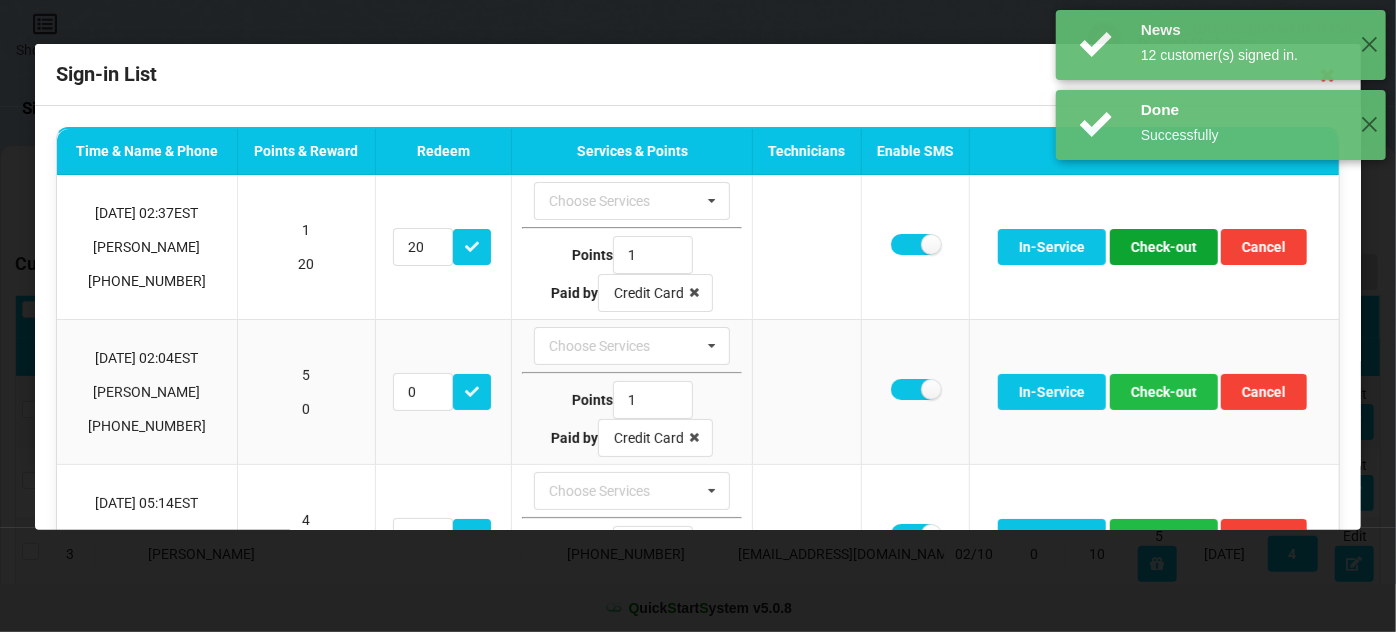 click on "Check-out" at bounding box center (1164, 247) 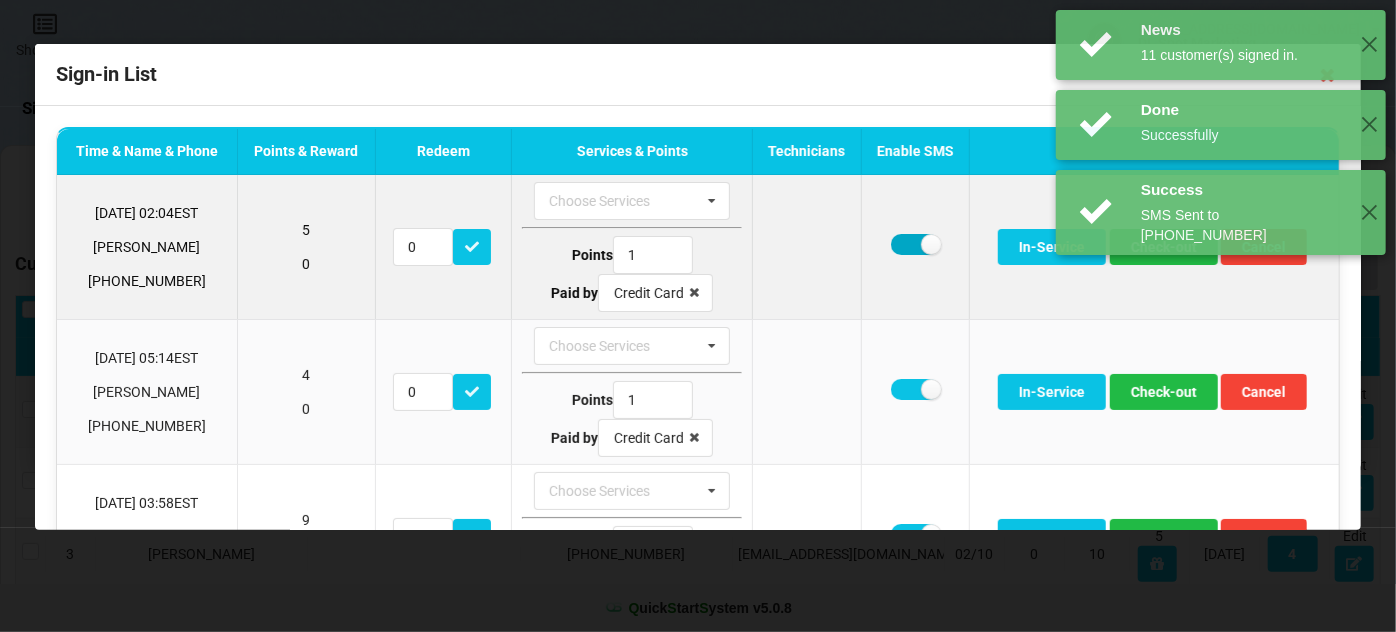 click at bounding box center [915, 244] 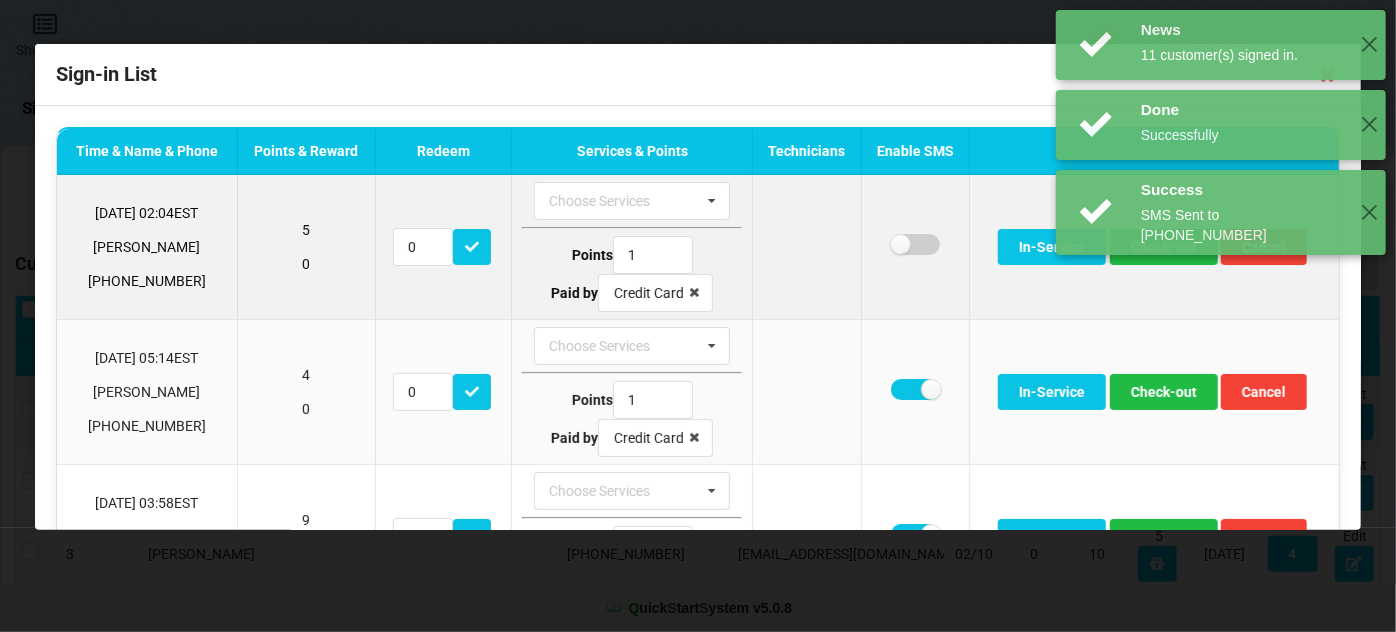 checkbox on "false" 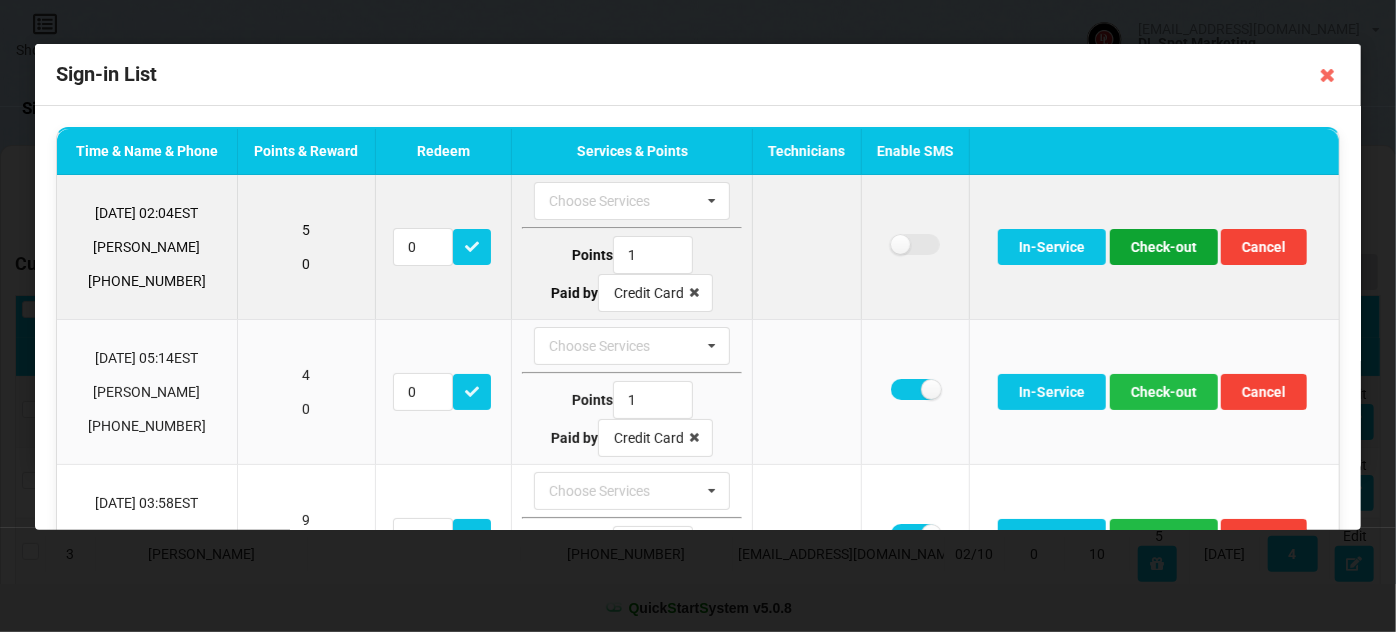 click on "Check-out" at bounding box center [1164, 247] 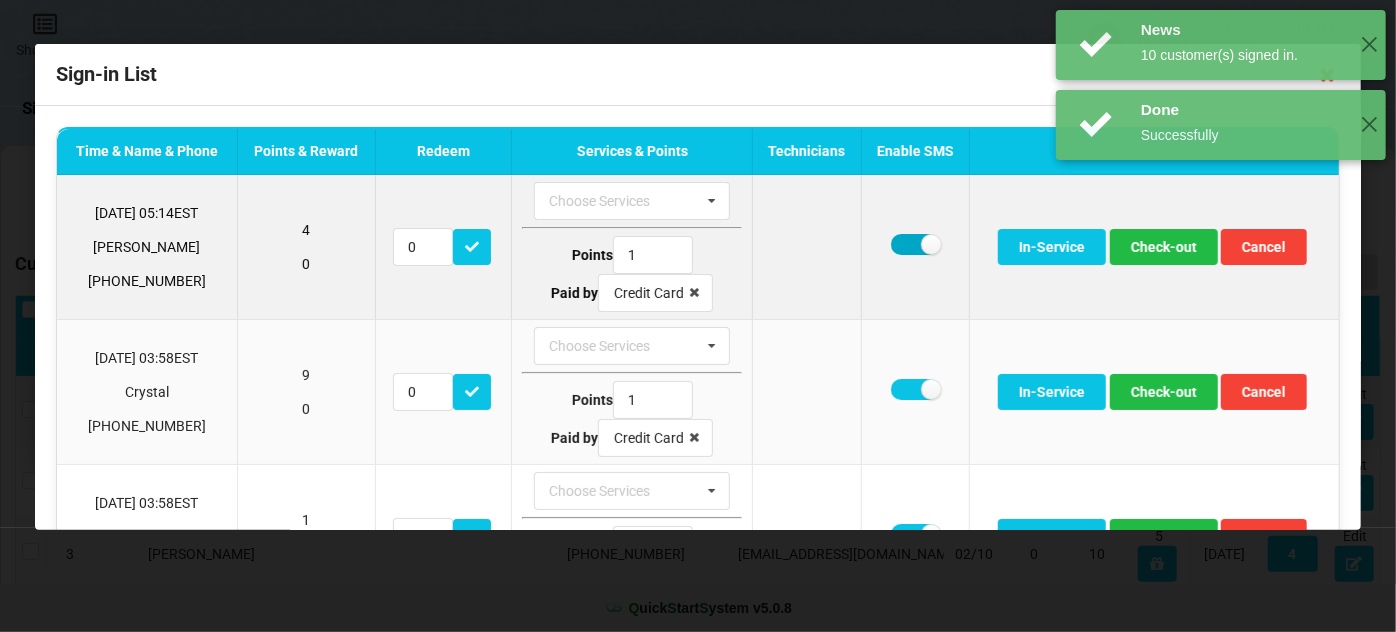 click at bounding box center (915, 244) 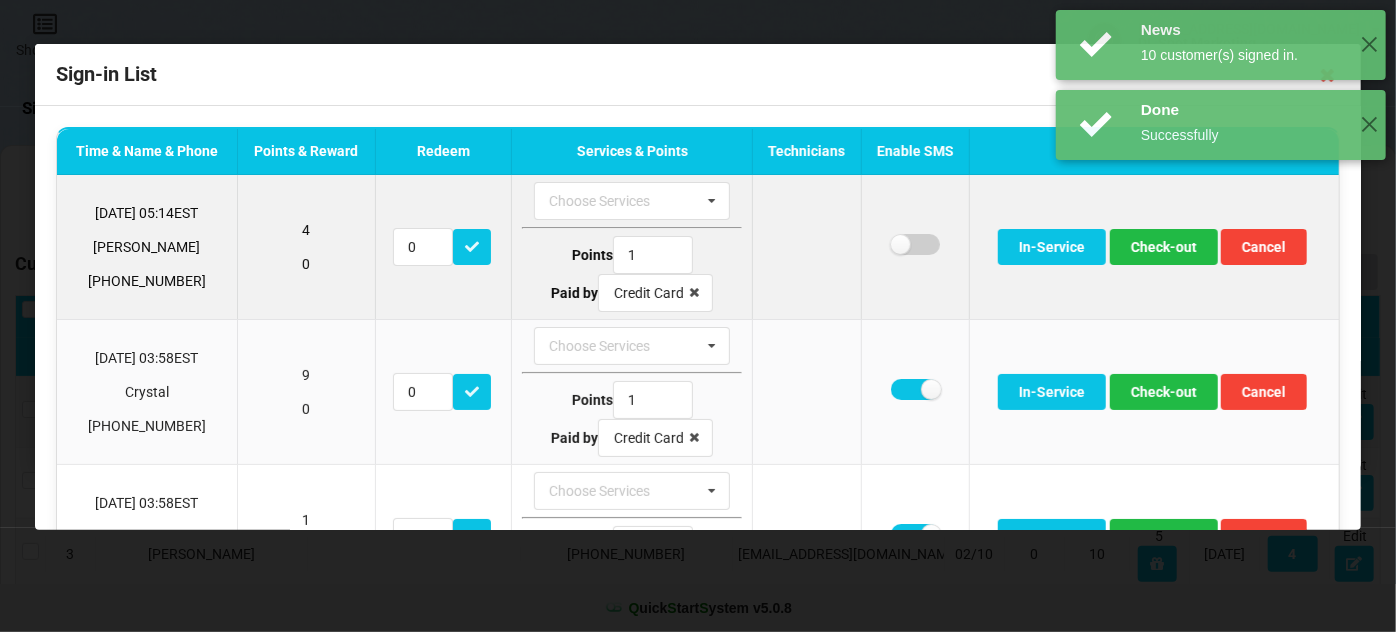 checkbox on "false" 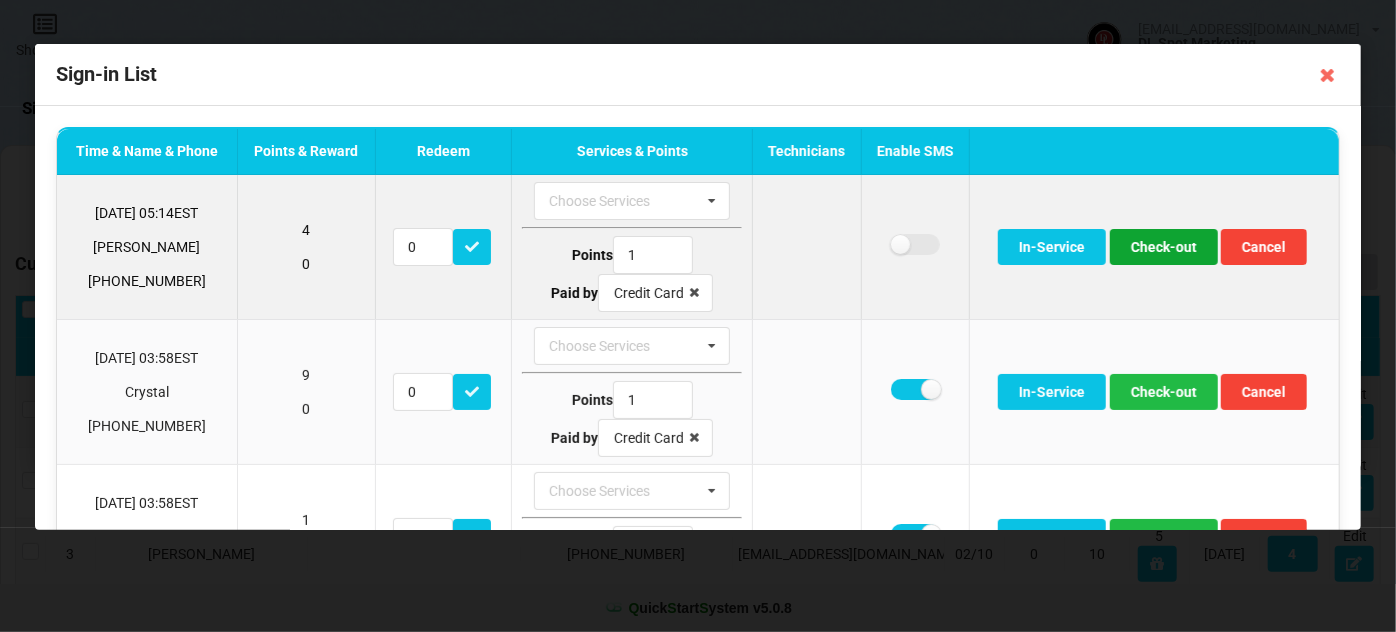 click on "Check-out" at bounding box center (1164, 247) 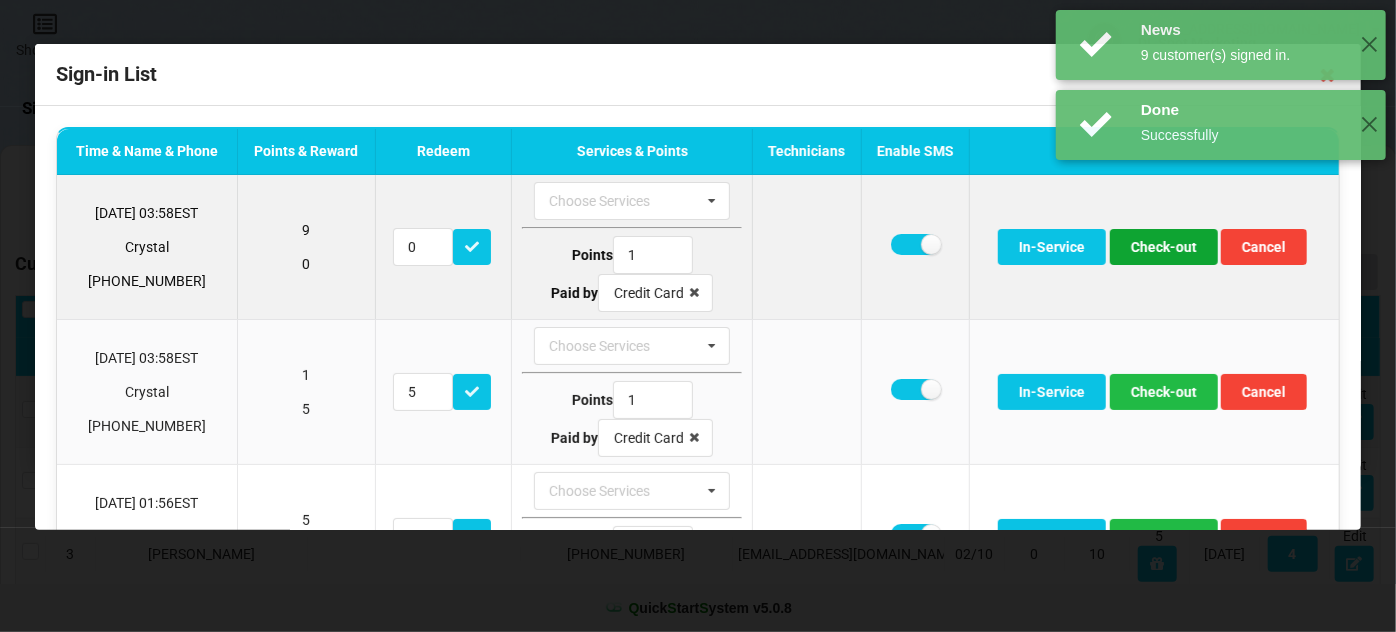 click on "Check-out" at bounding box center [1164, 247] 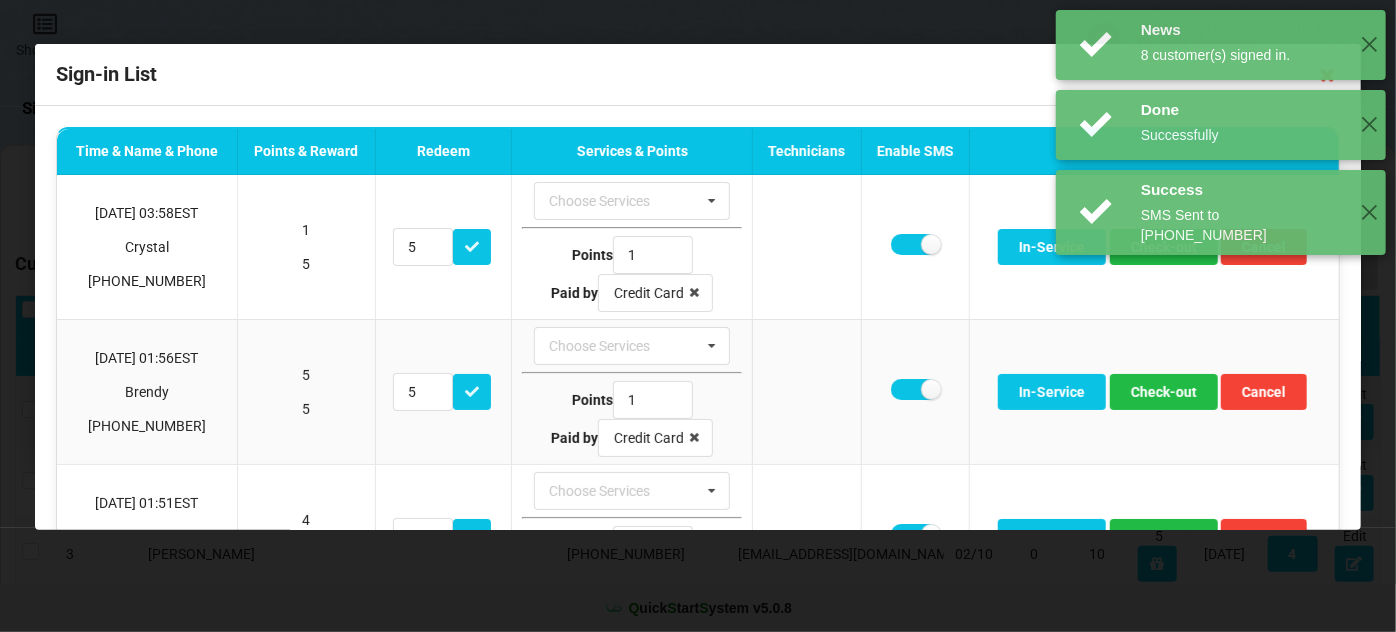 click on "News 8 customer(s) signed in. ✕ Done Successfully ✕ Success SMS Sent to [PHONE_NUMBER] ✕" at bounding box center [1221, 132] 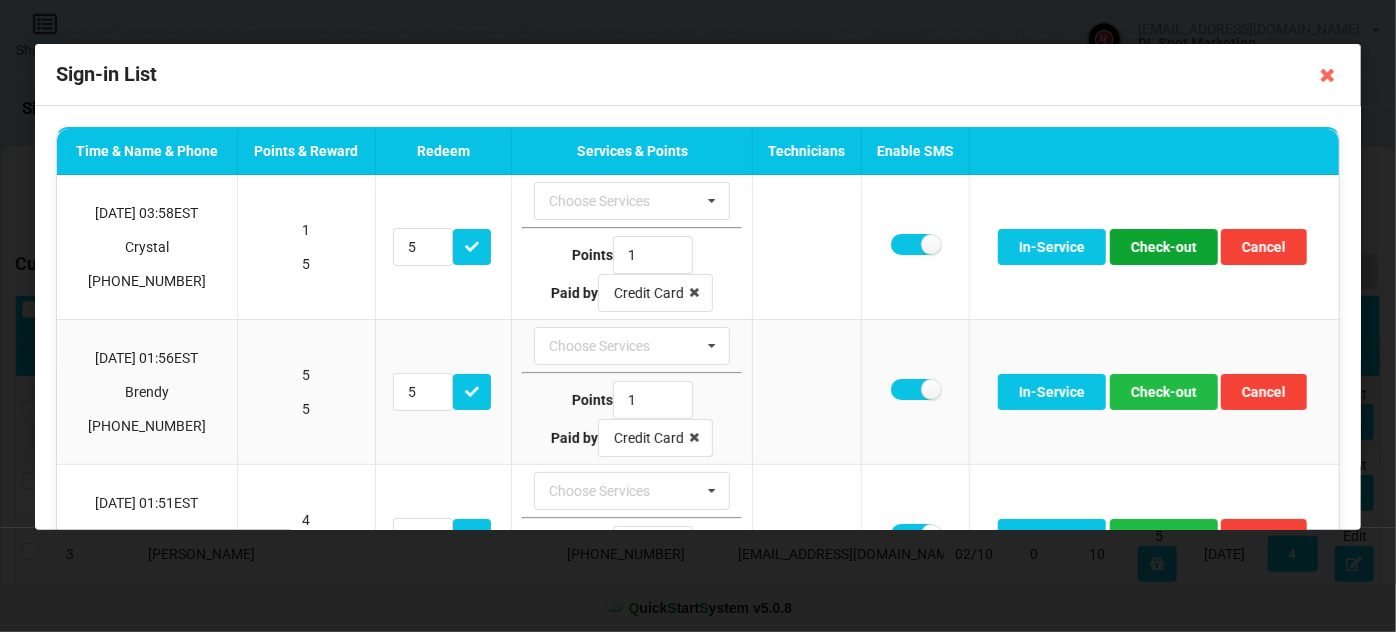 click on "Check-out" at bounding box center (1164, 247) 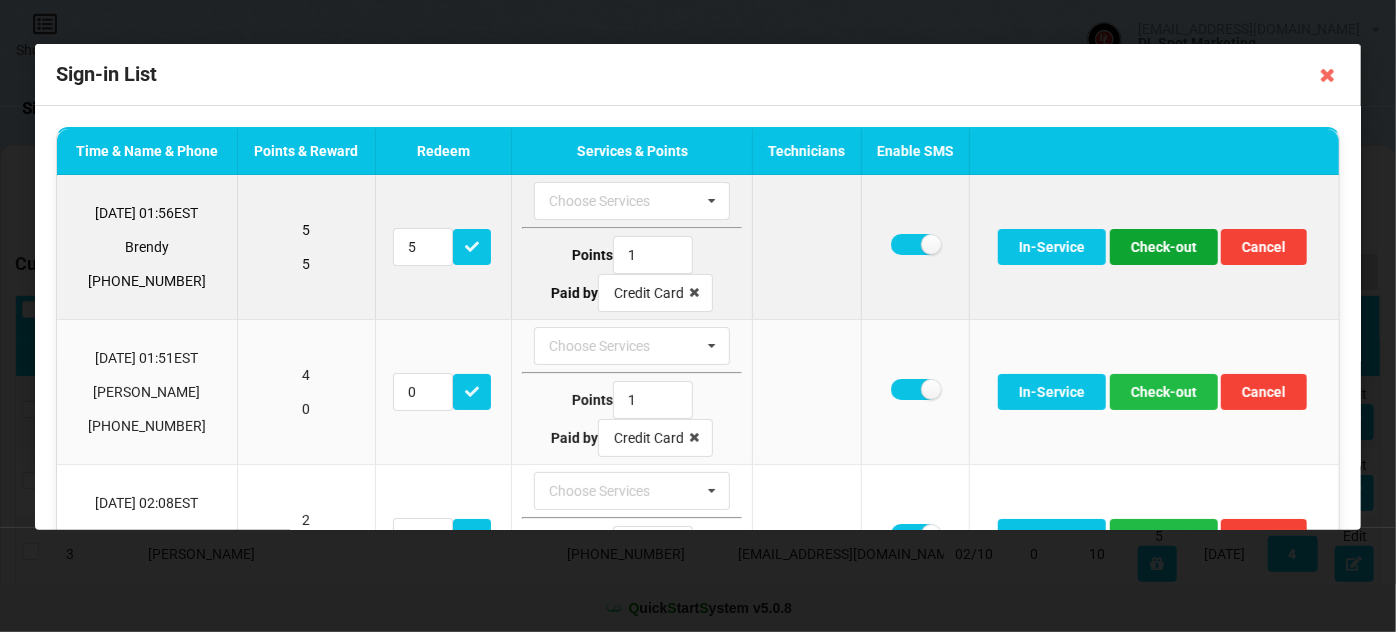 click on "Check-out" at bounding box center (1164, 247) 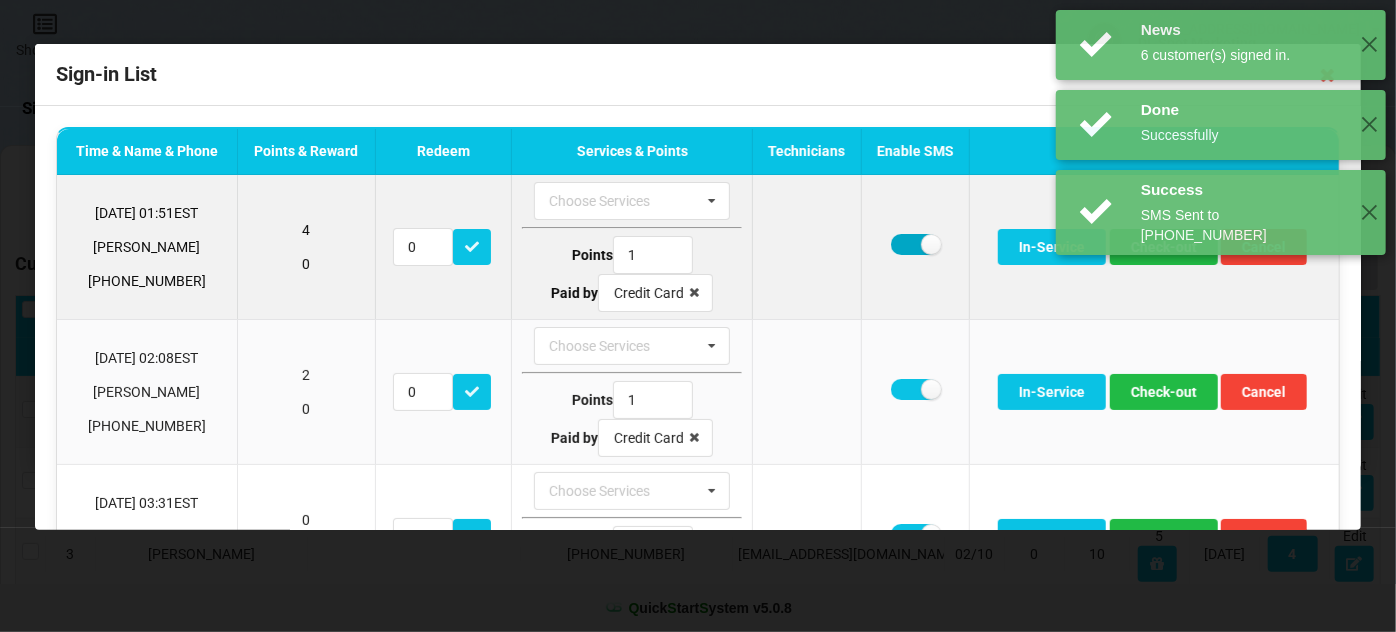 click at bounding box center (915, 244) 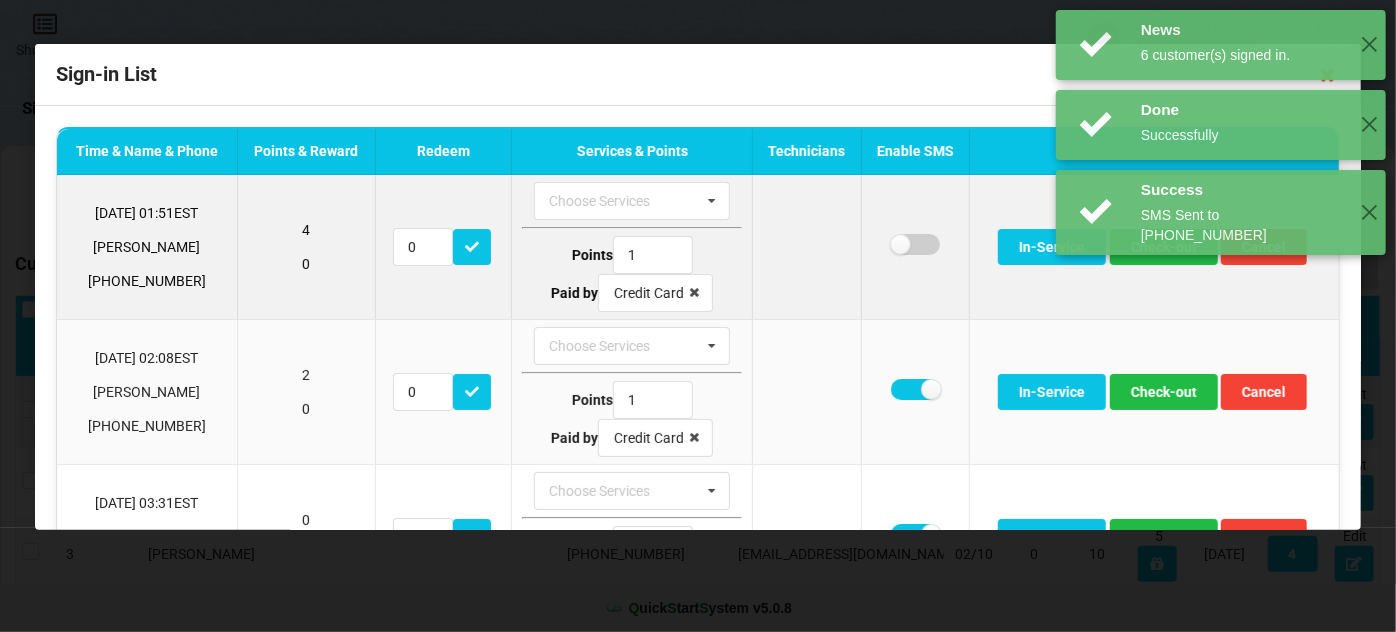 checkbox on "false" 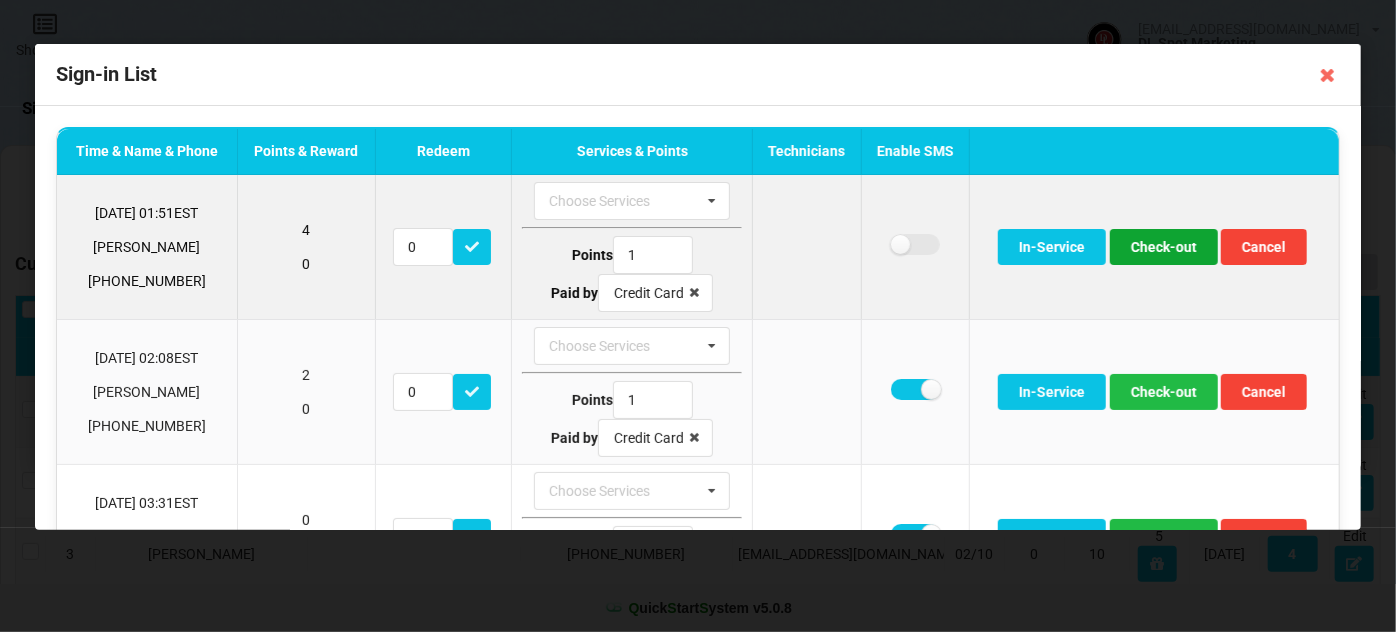 click on "Check-out" at bounding box center [1164, 247] 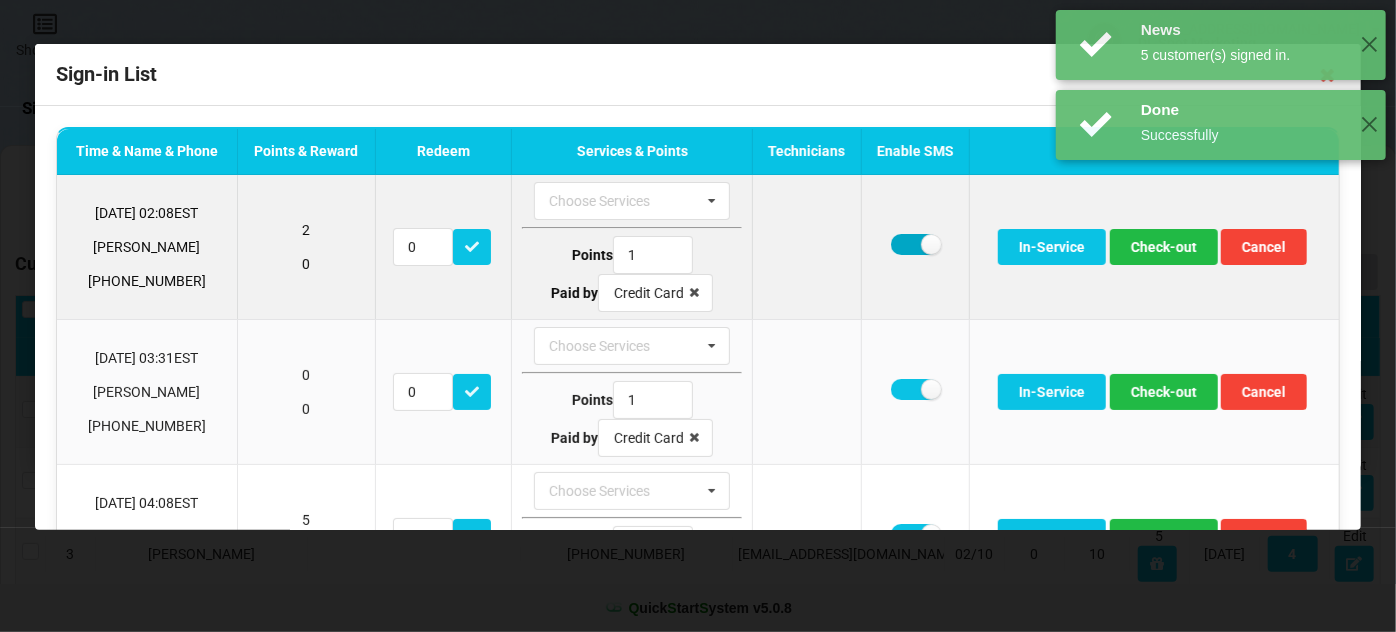 click at bounding box center (915, 244) 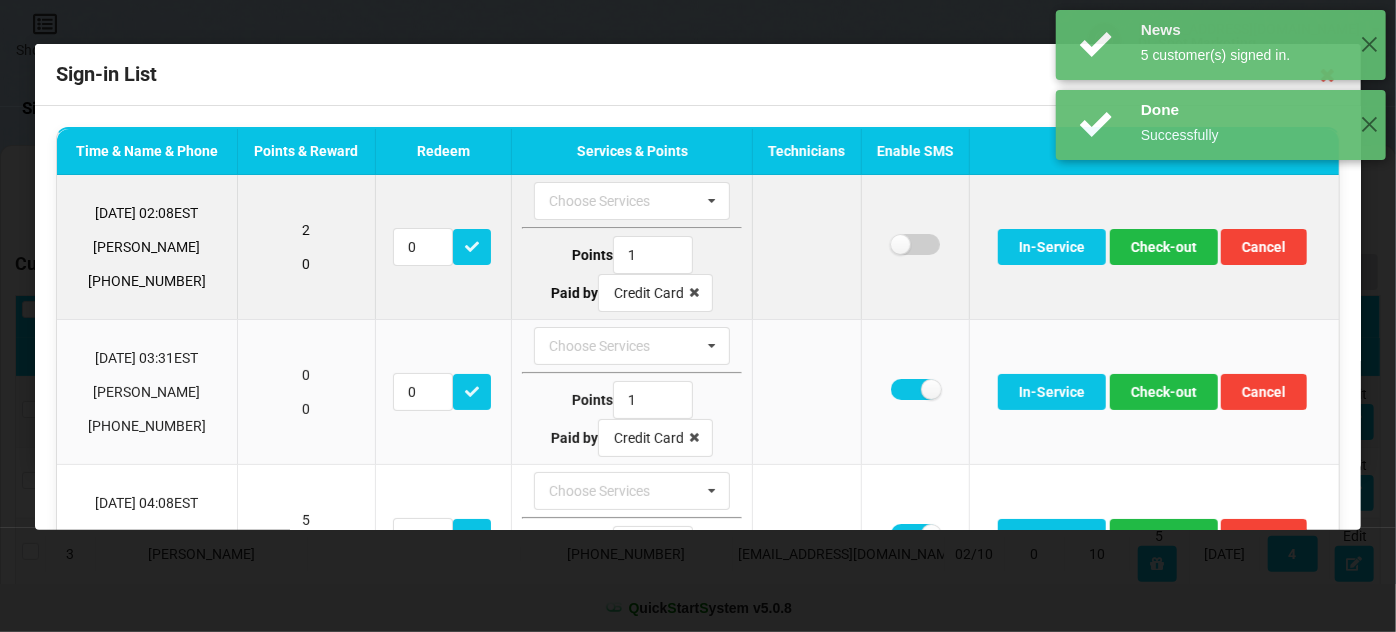 checkbox on "false" 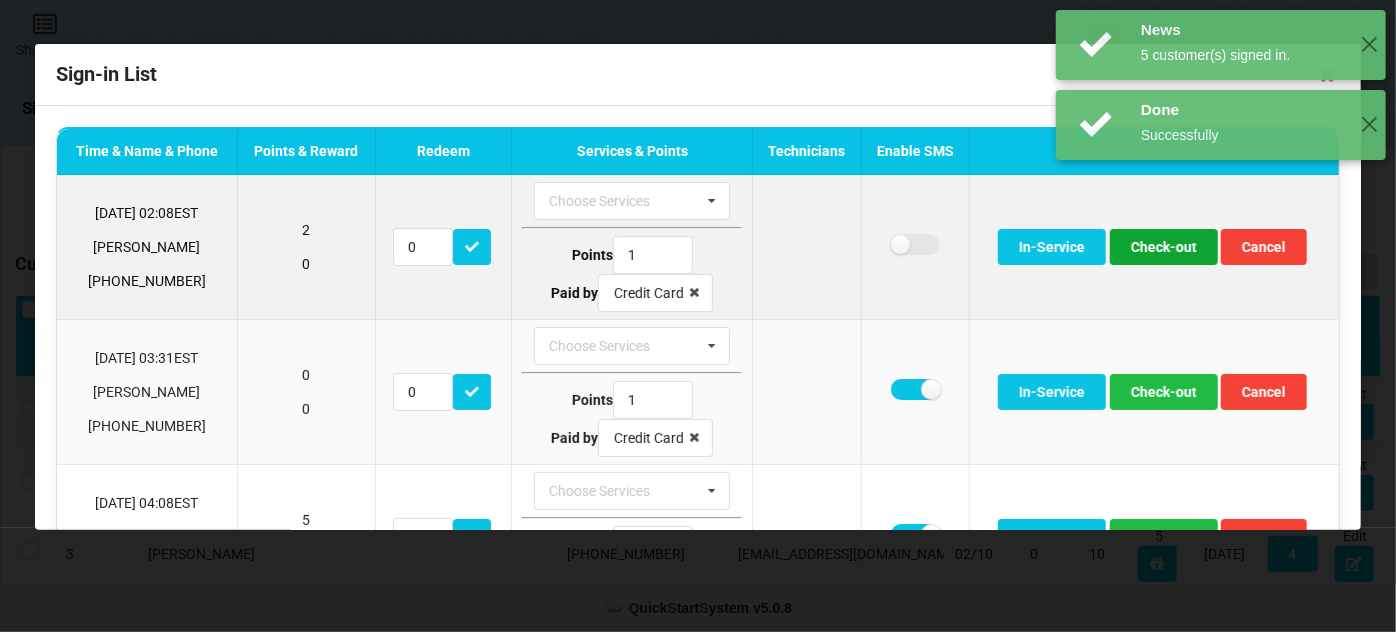 click on "Check-out" at bounding box center [1164, 247] 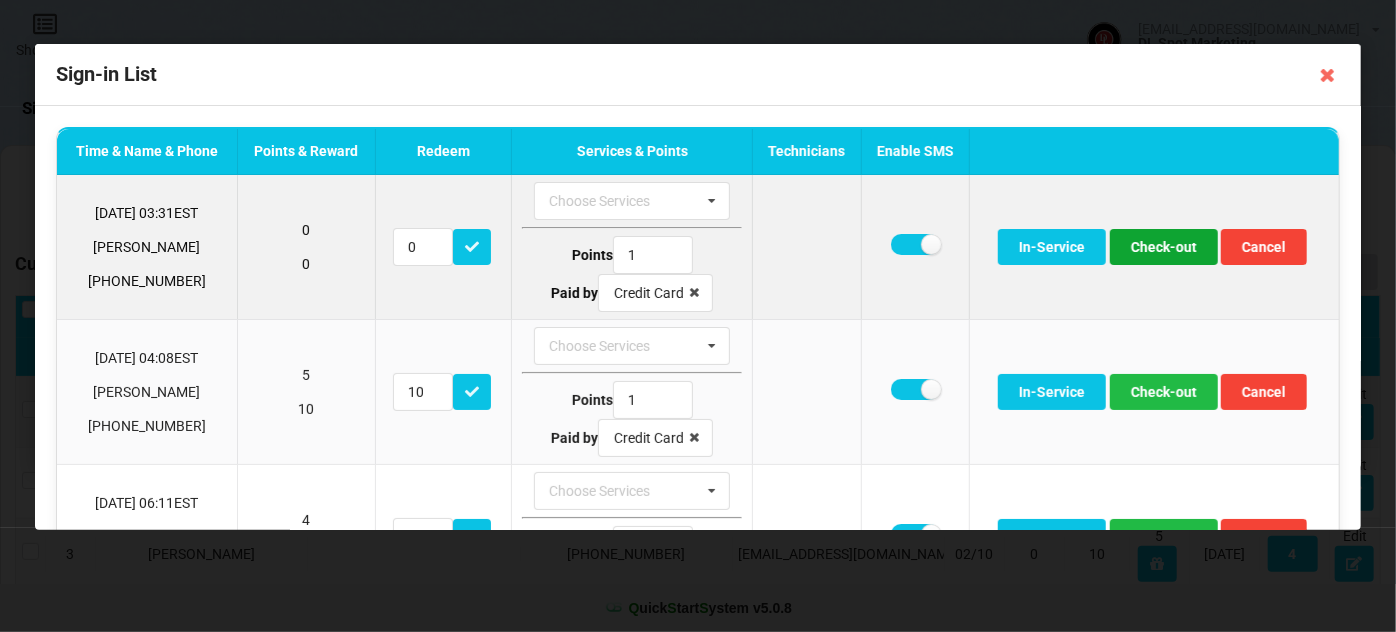 click on "Check-out" at bounding box center [1164, 247] 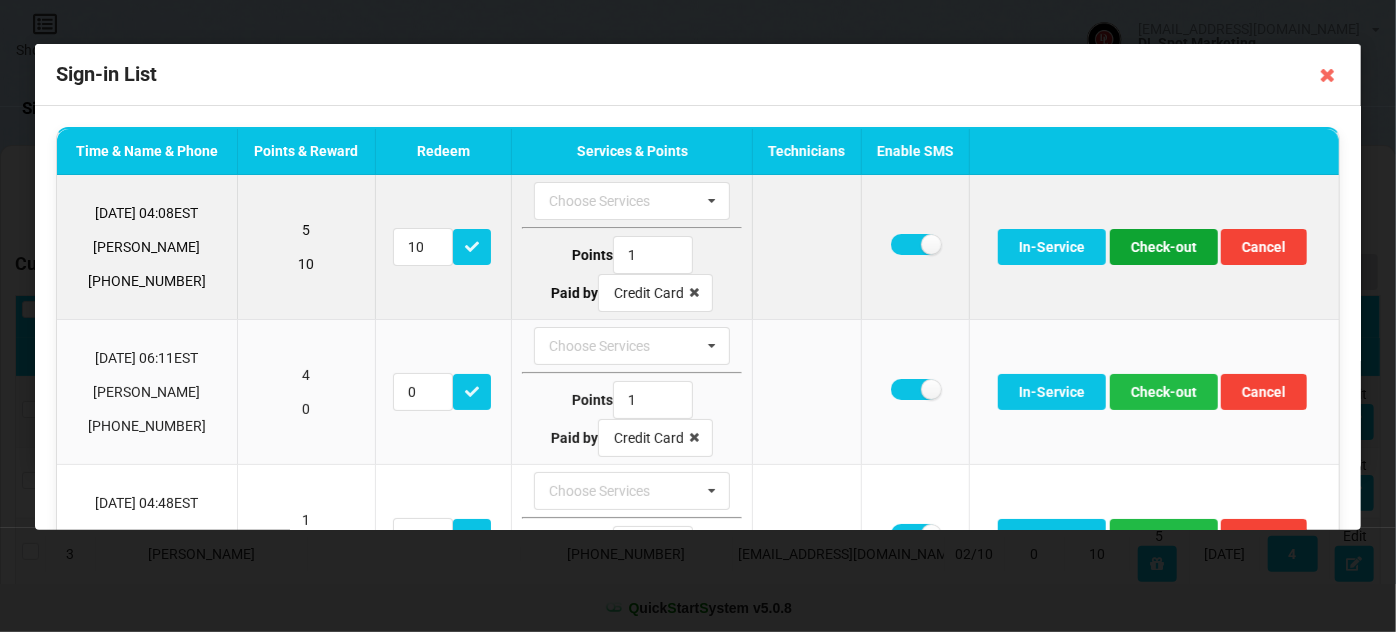 click on "Check-out" at bounding box center (1164, 247) 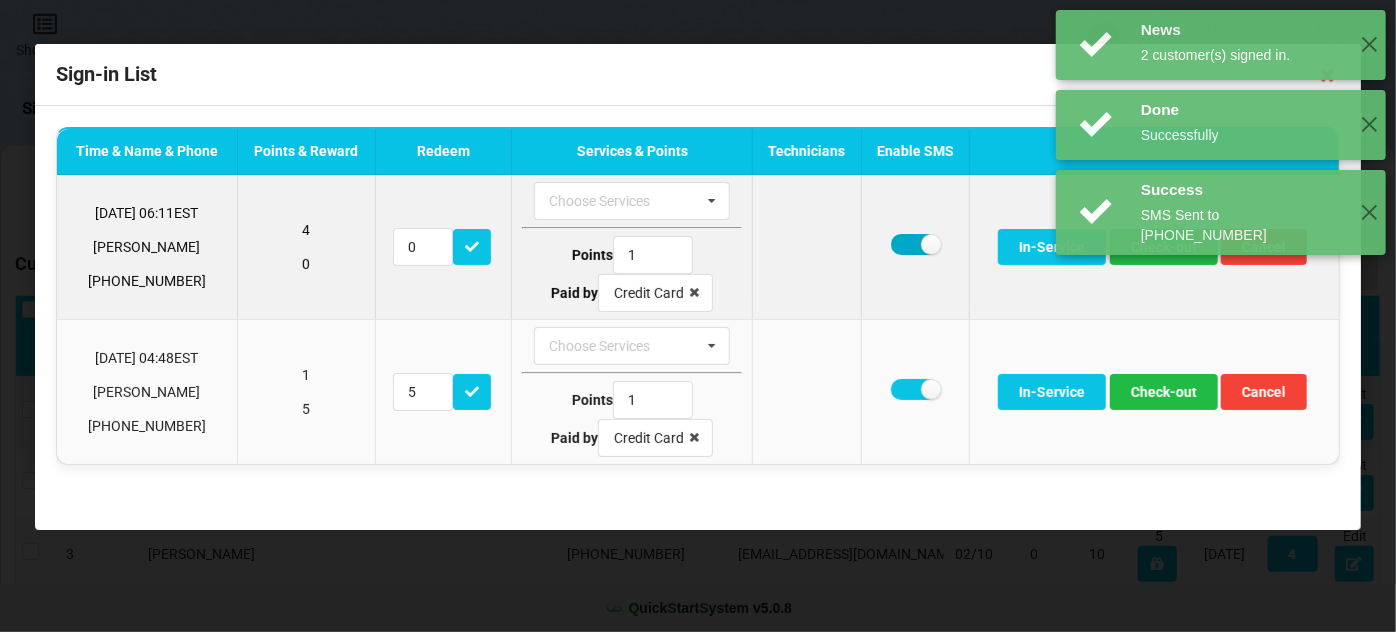 click at bounding box center [915, 244] 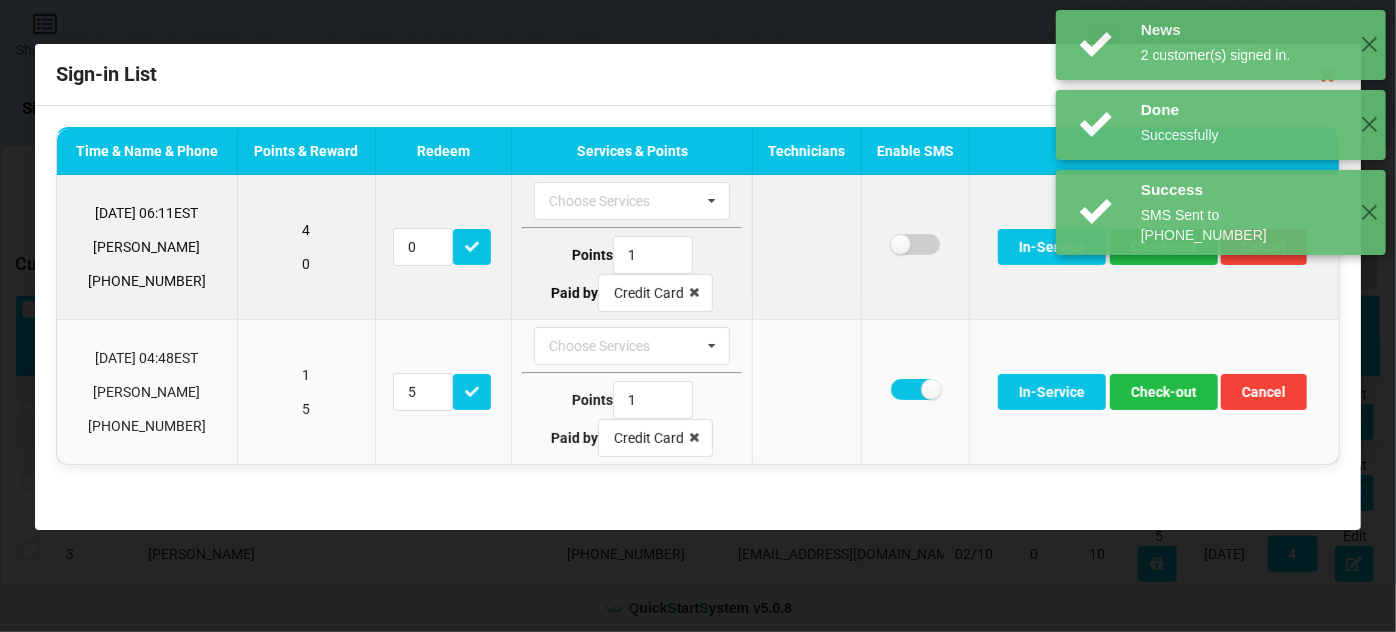 checkbox on "false" 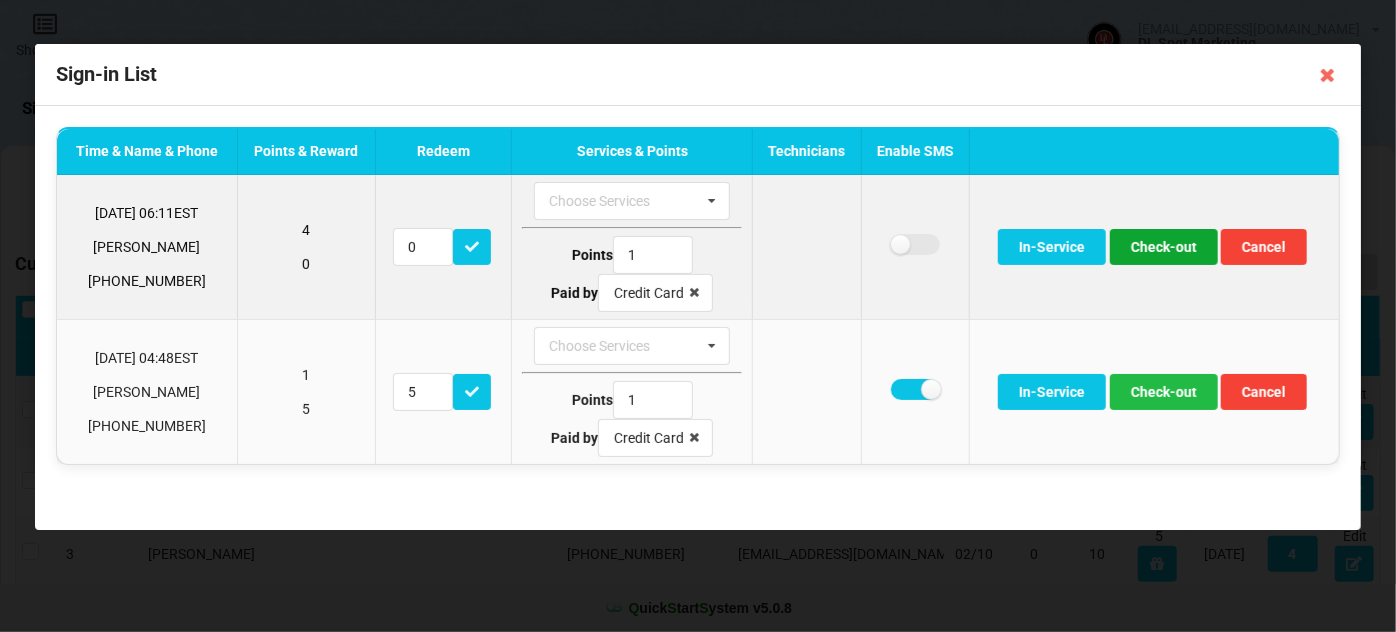 click on "Check-out" at bounding box center (1164, 247) 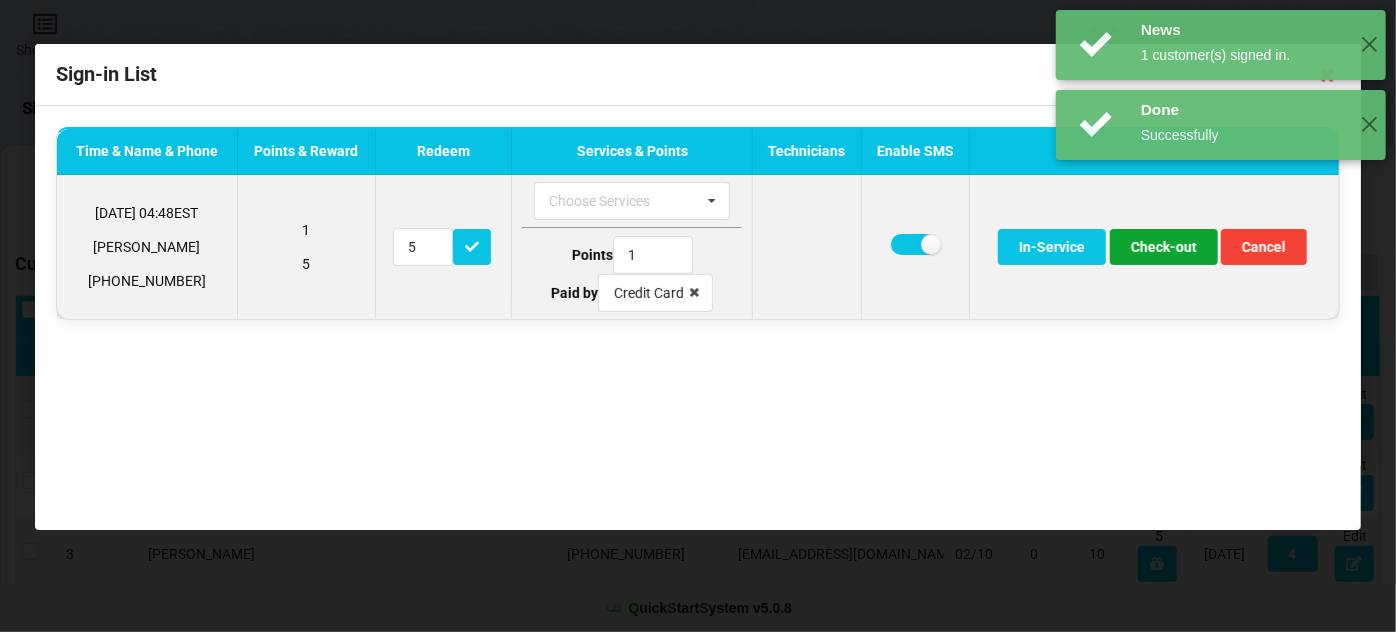 click on "Check-out" at bounding box center [1164, 247] 